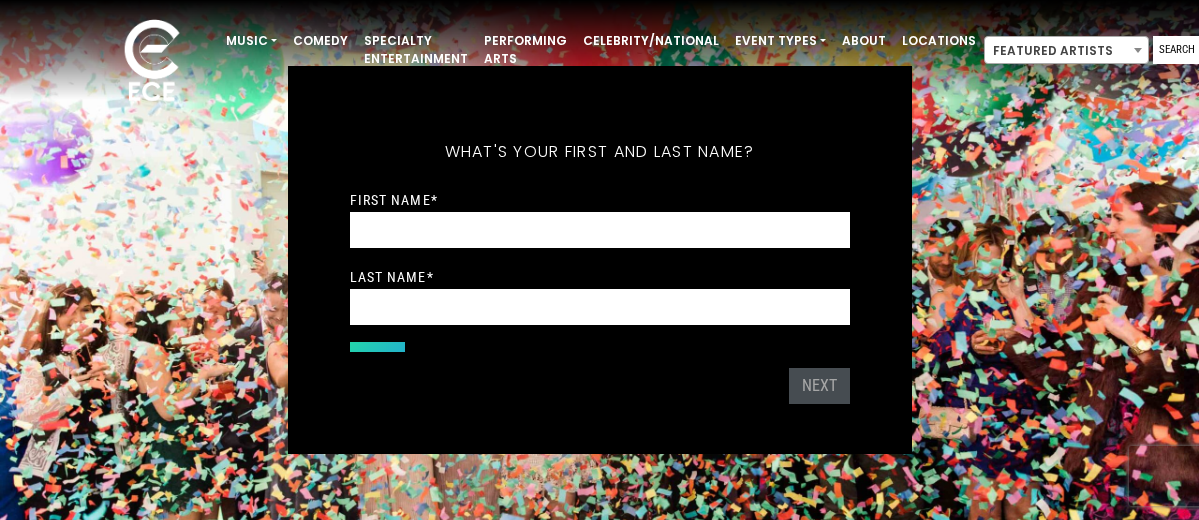scroll, scrollTop: 0, scrollLeft: 0, axis: both 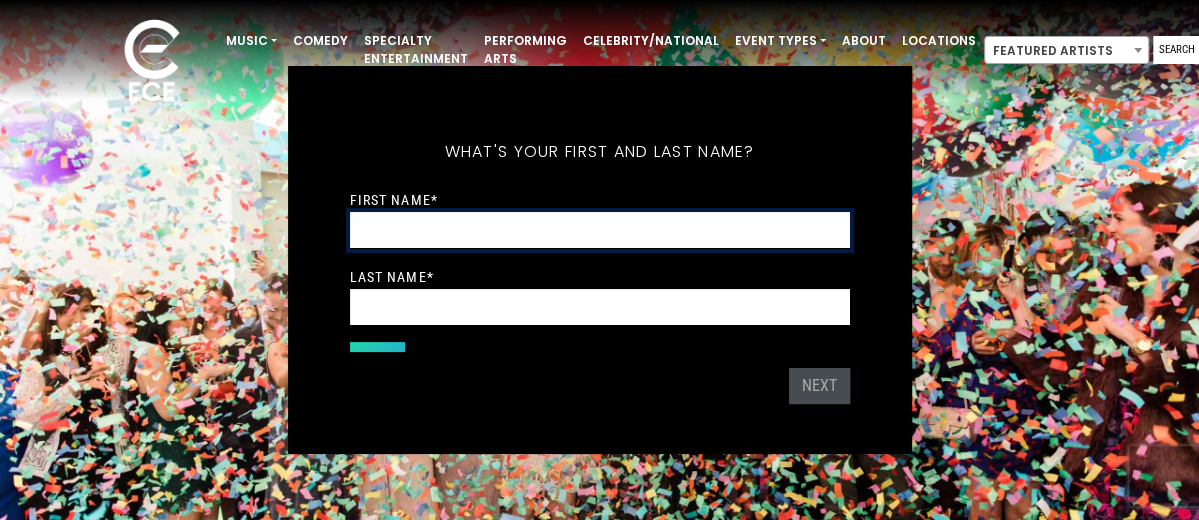 click on "First Name *" at bounding box center [600, 230] 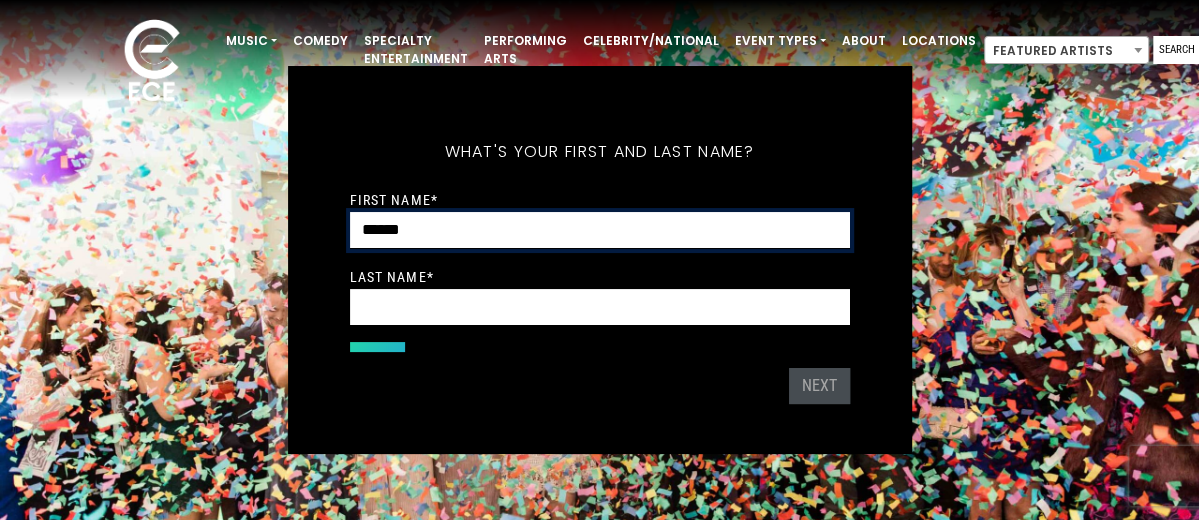 type on "*****" 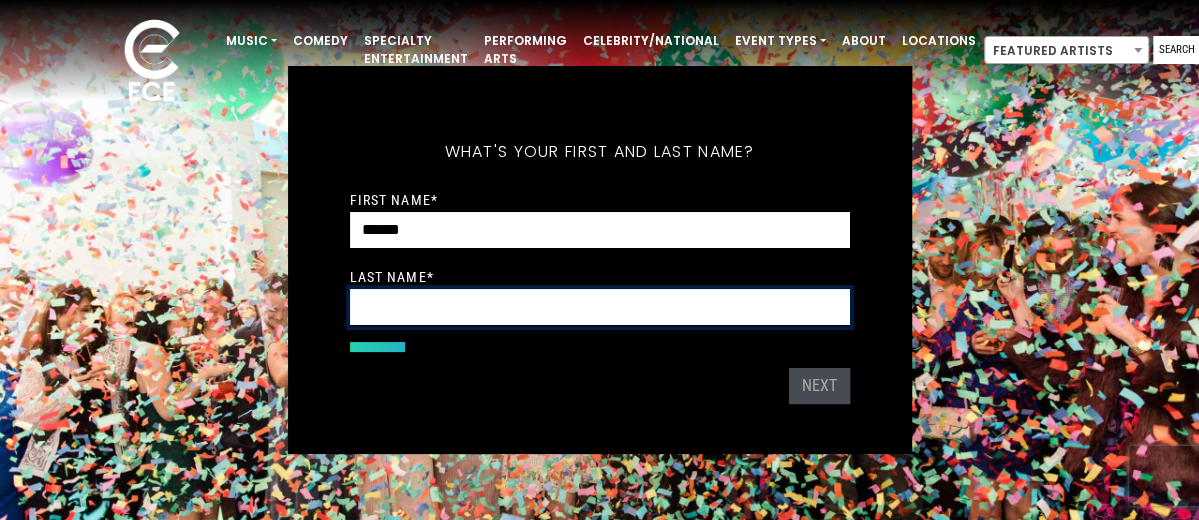 click on "Last Name *" at bounding box center [600, 307] 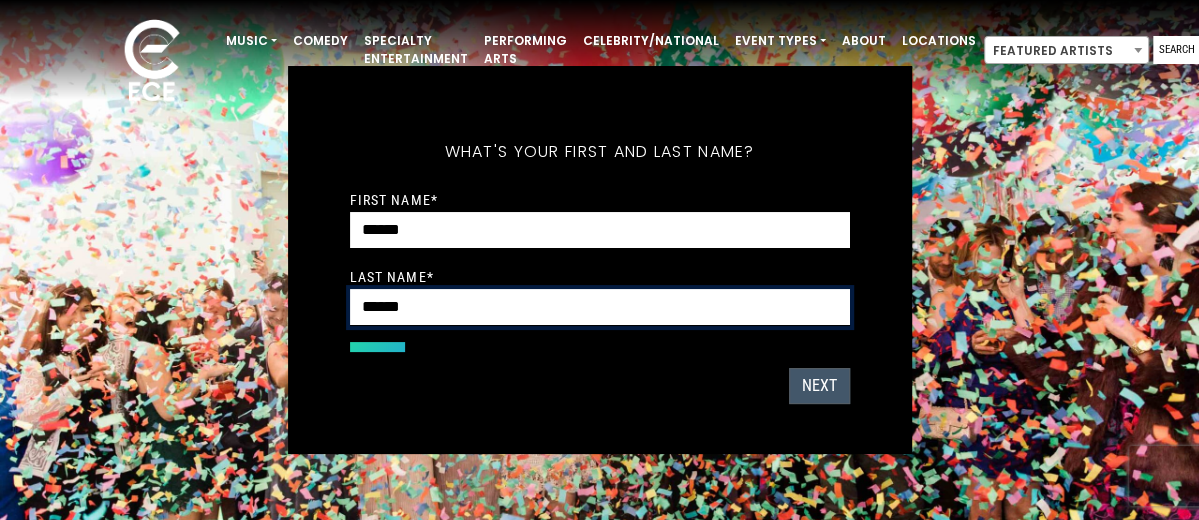 type on "******" 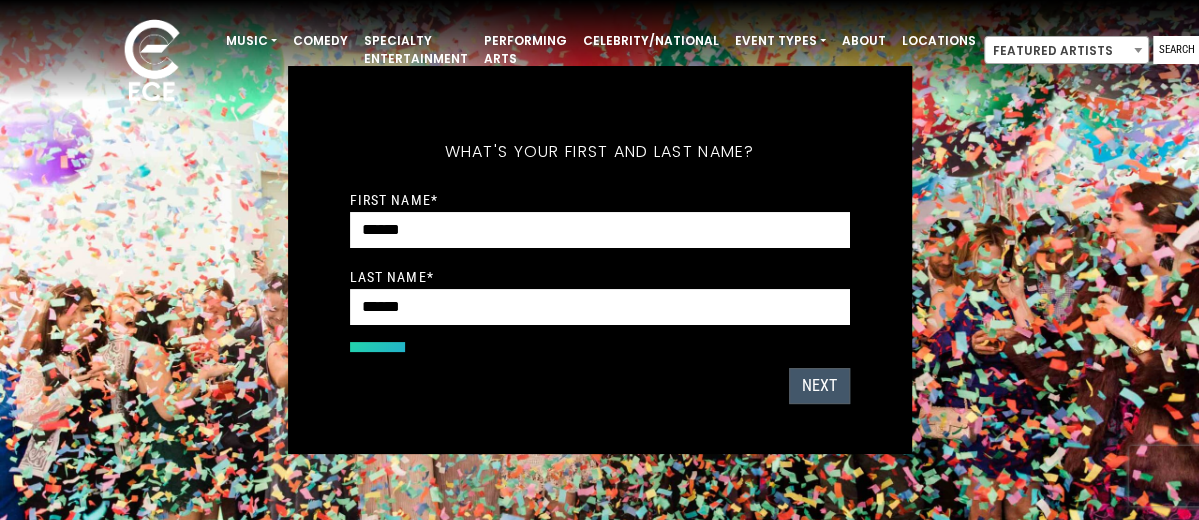click on "Next" at bounding box center [819, 386] 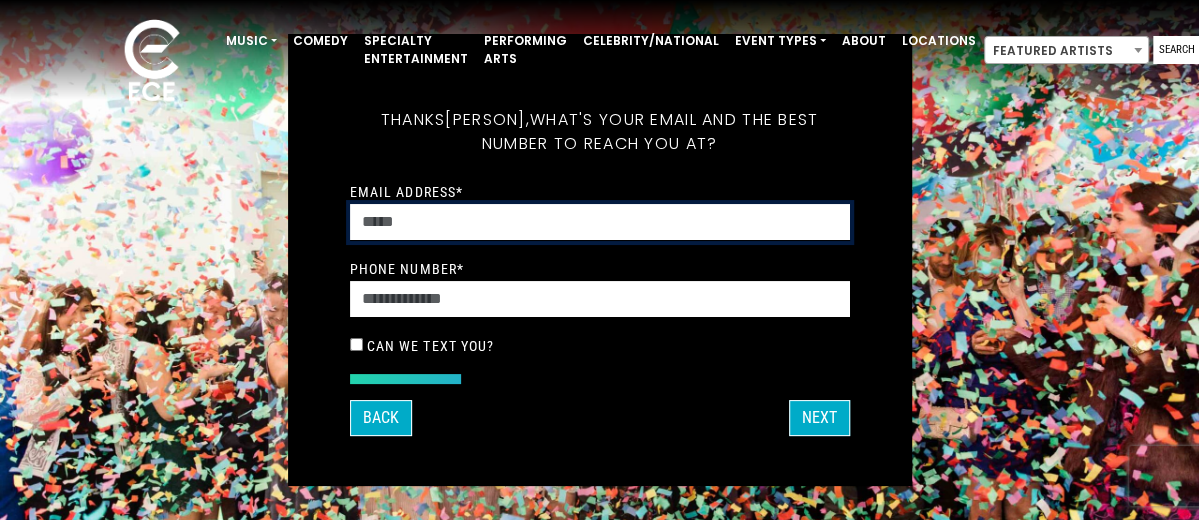 click on "Email Address *" at bounding box center (600, 222) 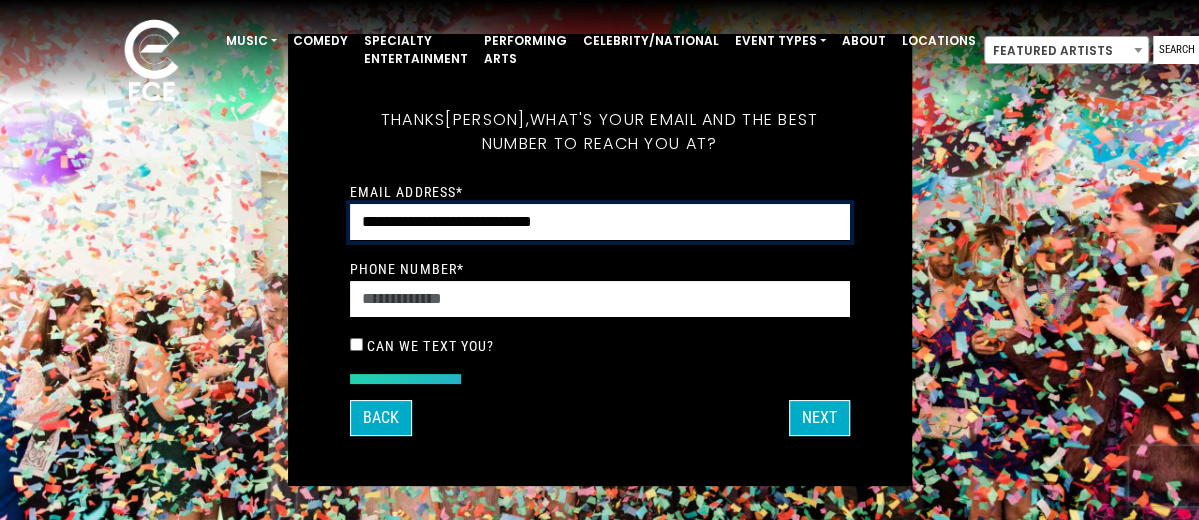 type on "**********" 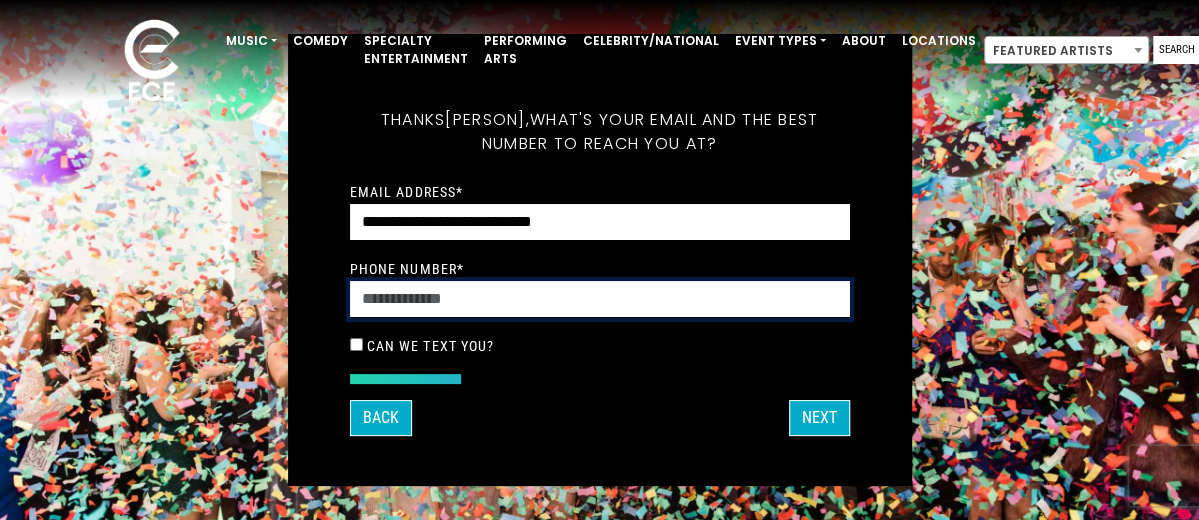 click on "Phone Number *" at bounding box center (600, 299) 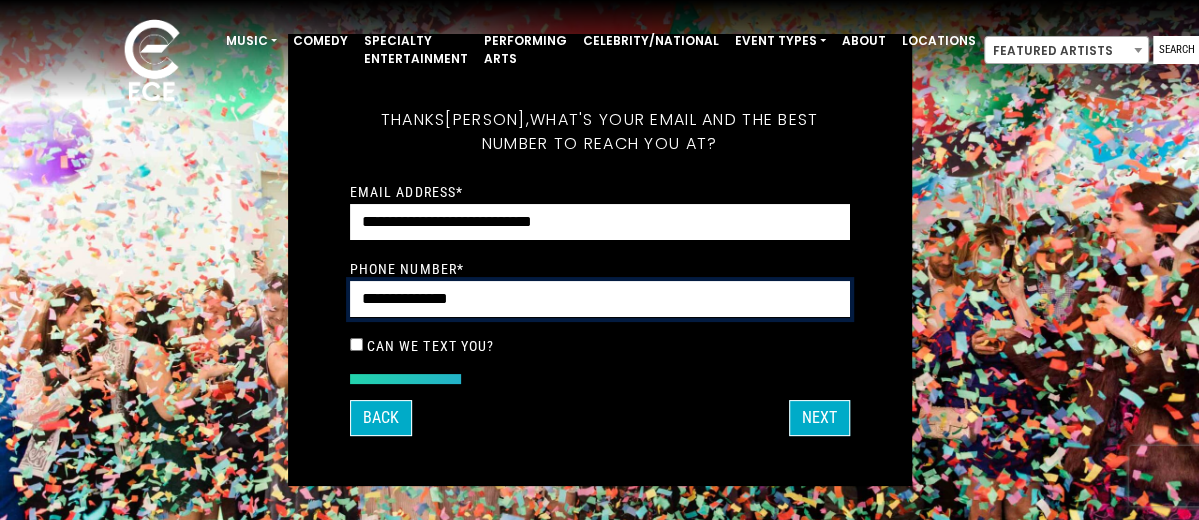 type on "**********" 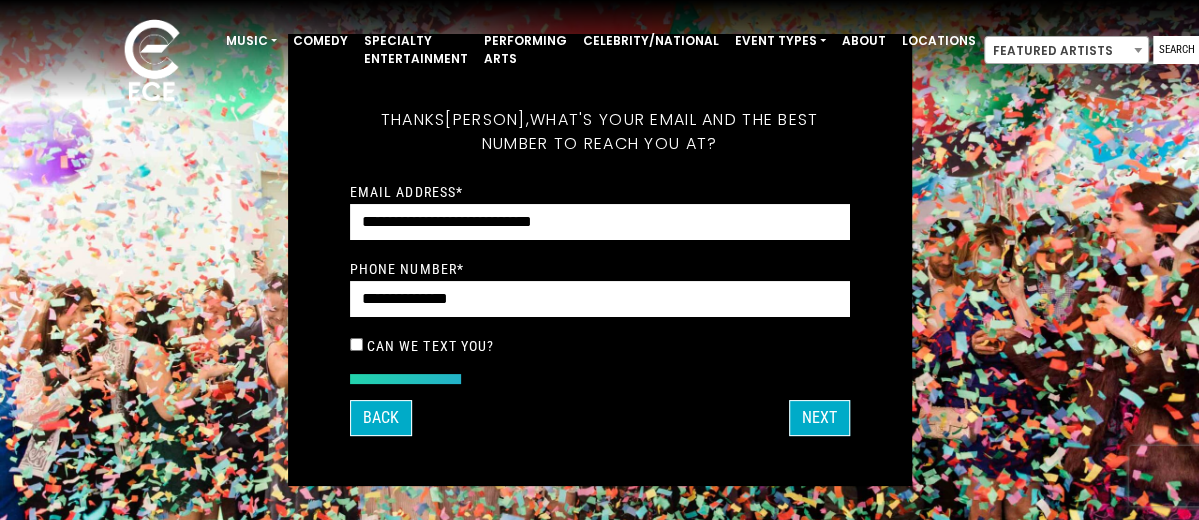 click on "Can we text you?" at bounding box center (600, 346) 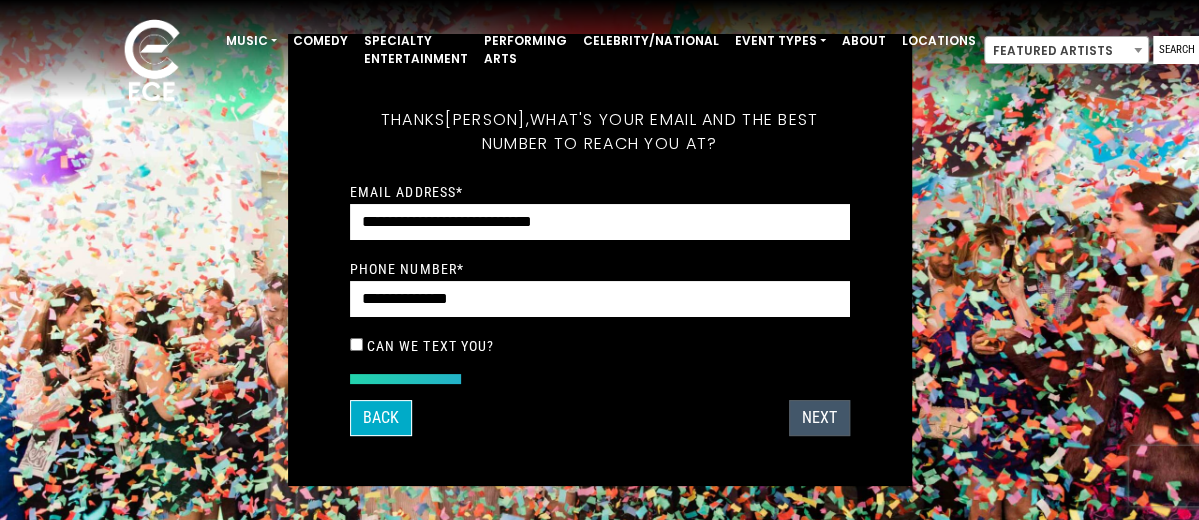 click on "Next" at bounding box center [819, 418] 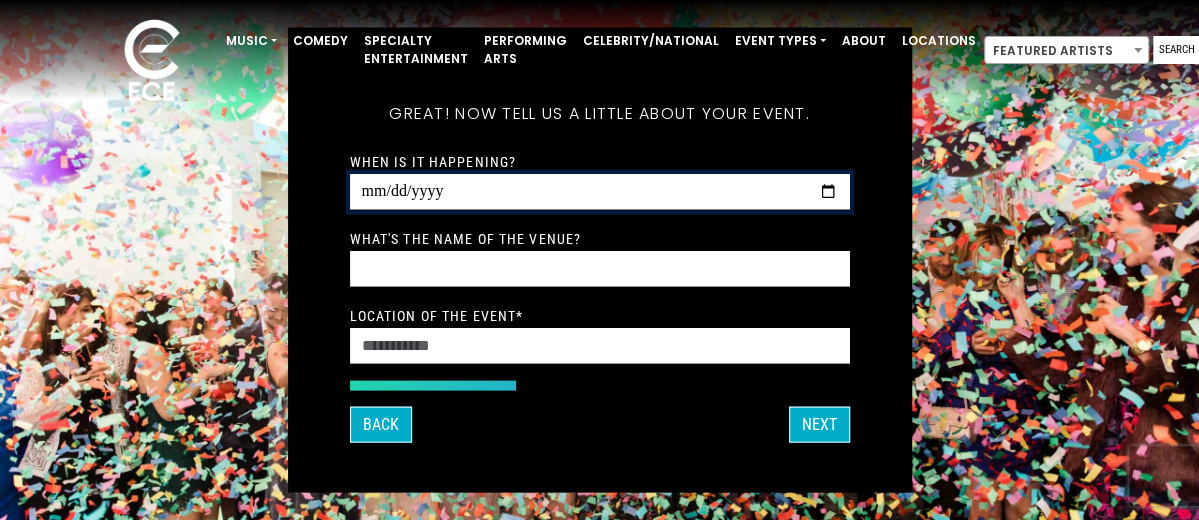 click on "When is it happening?" at bounding box center (600, 192) 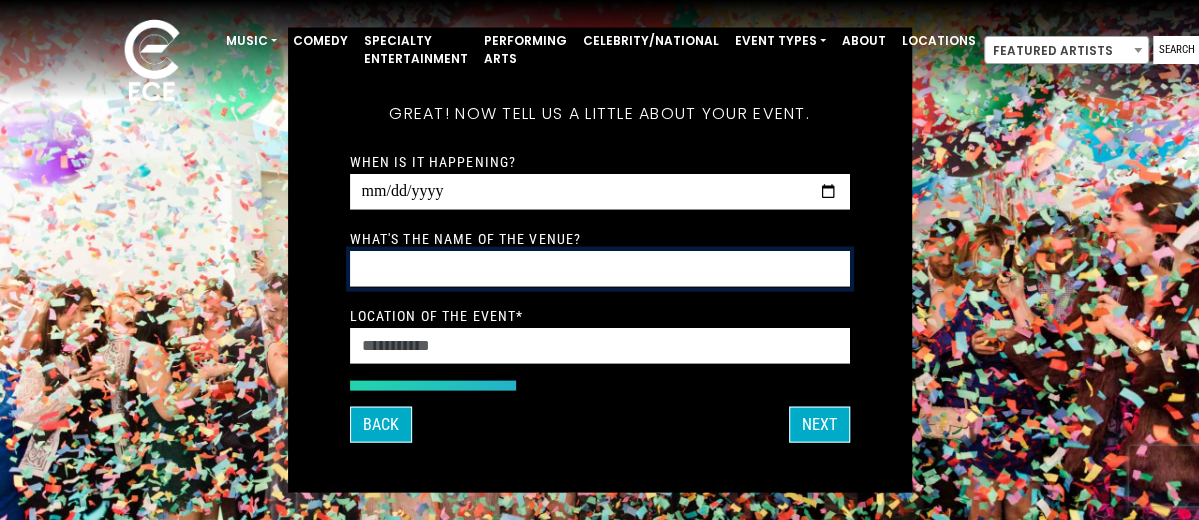 click on "What's the name of the venue?" at bounding box center [600, 269] 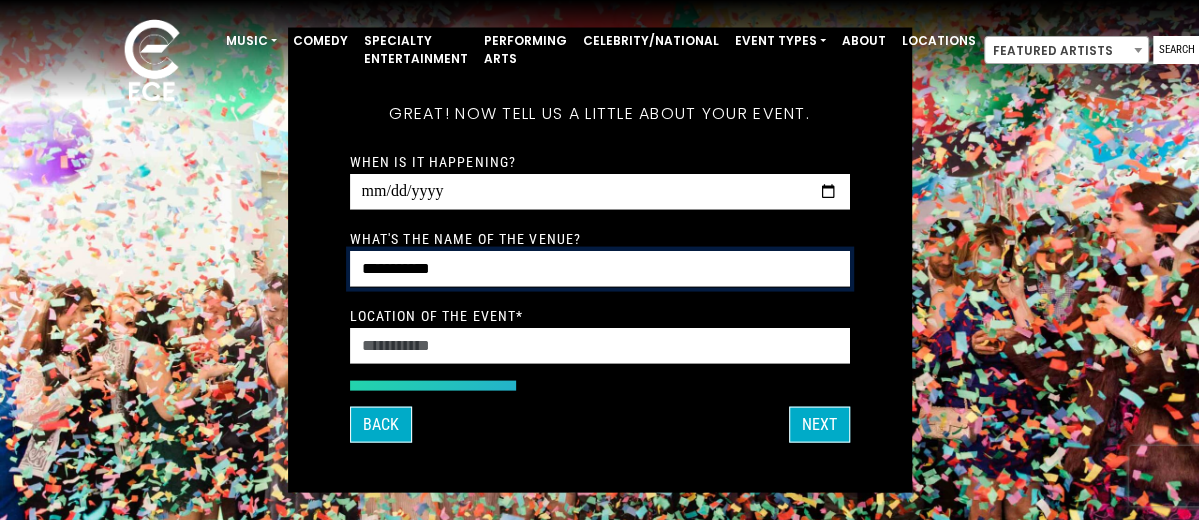 type on "**********" 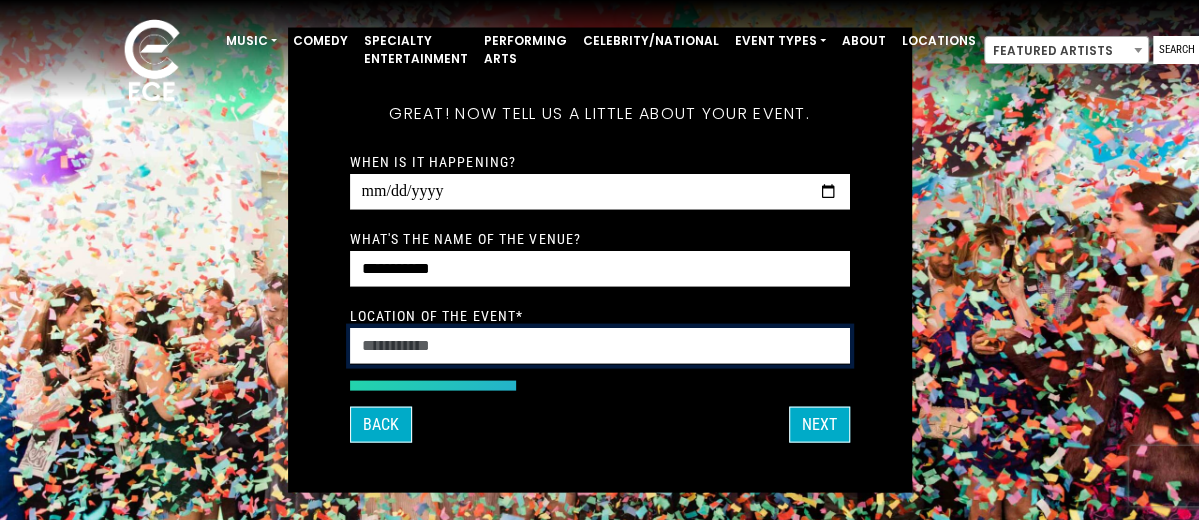 click on "Location of the event *" at bounding box center (600, 346) 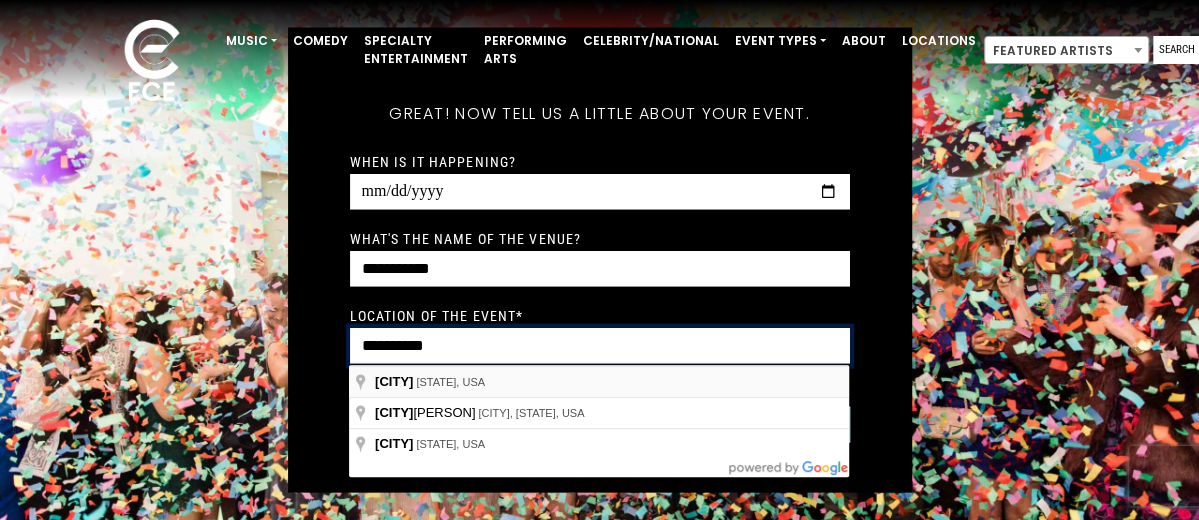 type on "**********" 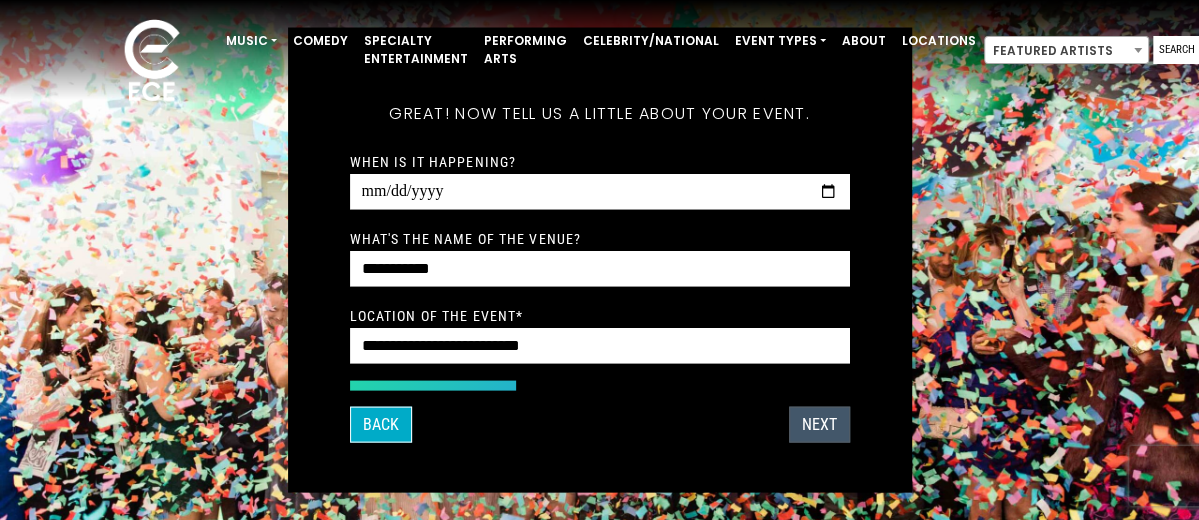 click on "Next" at bounding box center (819, 425) 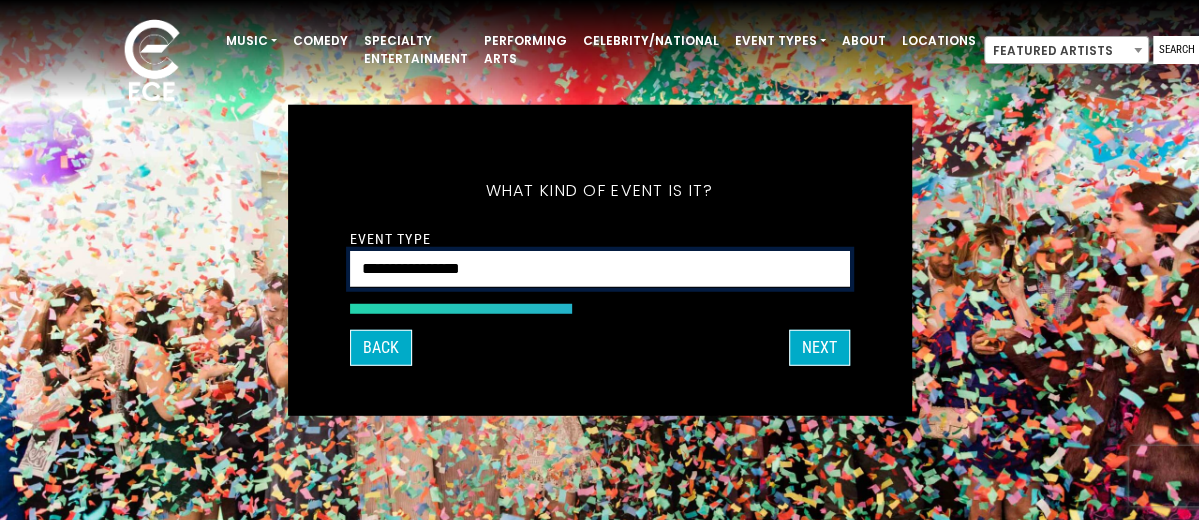 click on "**********" at bounding box center (600, 269) 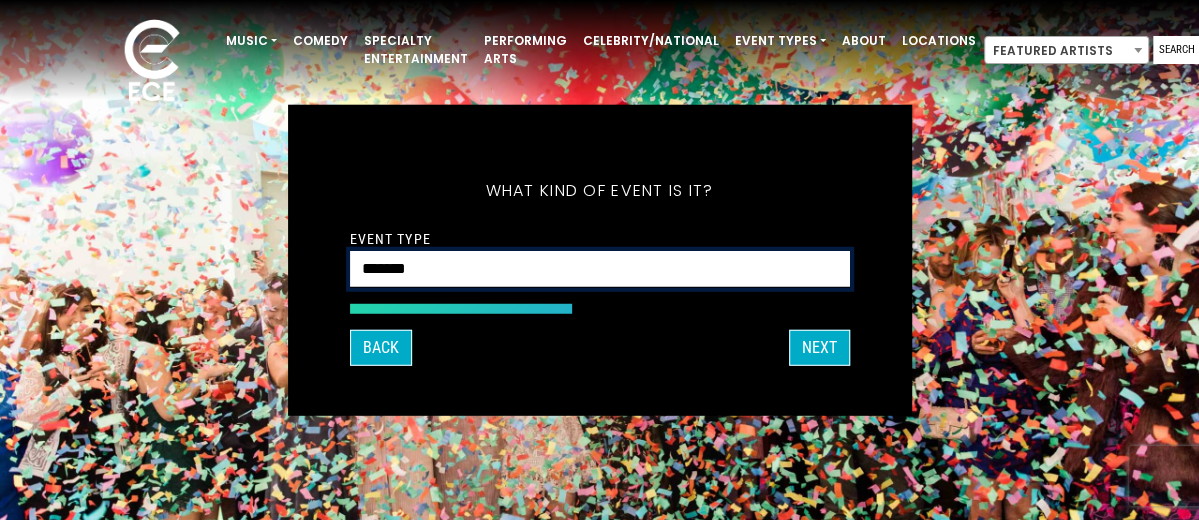 click on "**********" at bounding box center [600, 269] 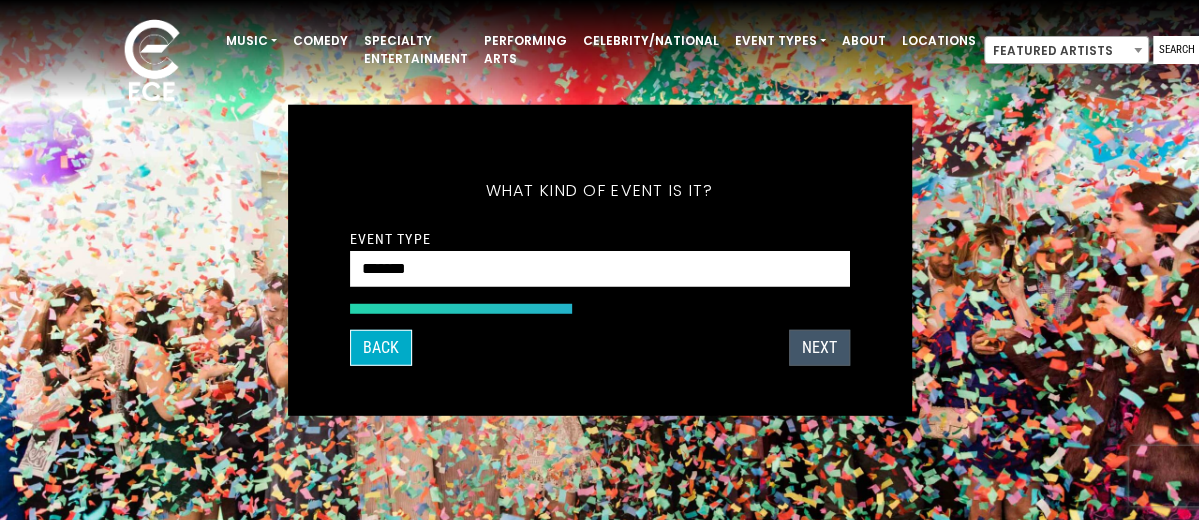 click on "Next" at bounding box center (819, 347) 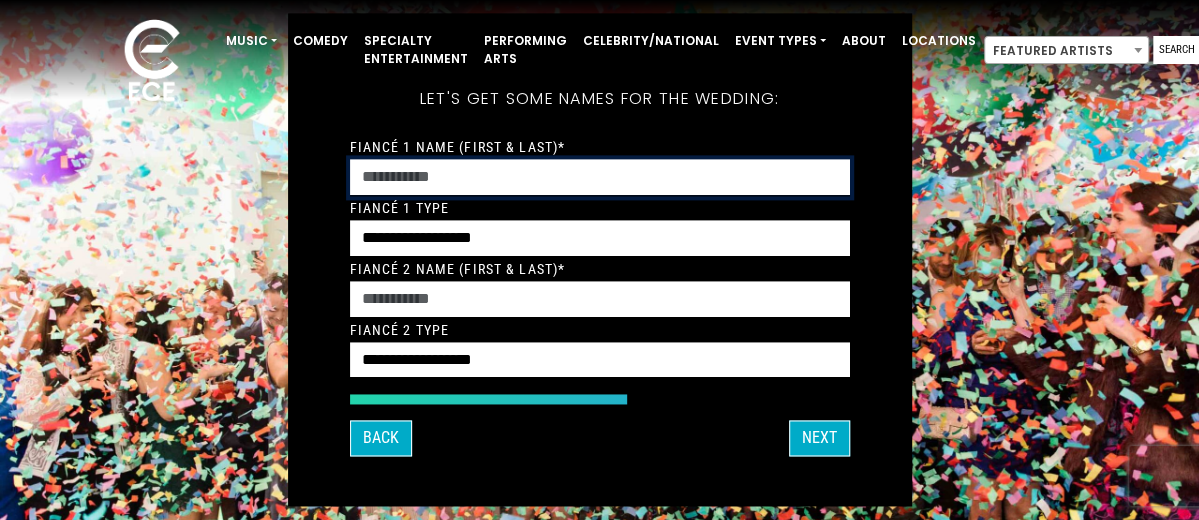 click on "Fiancé 1 Name (First & Last)*" at bounding box center (600, 177) 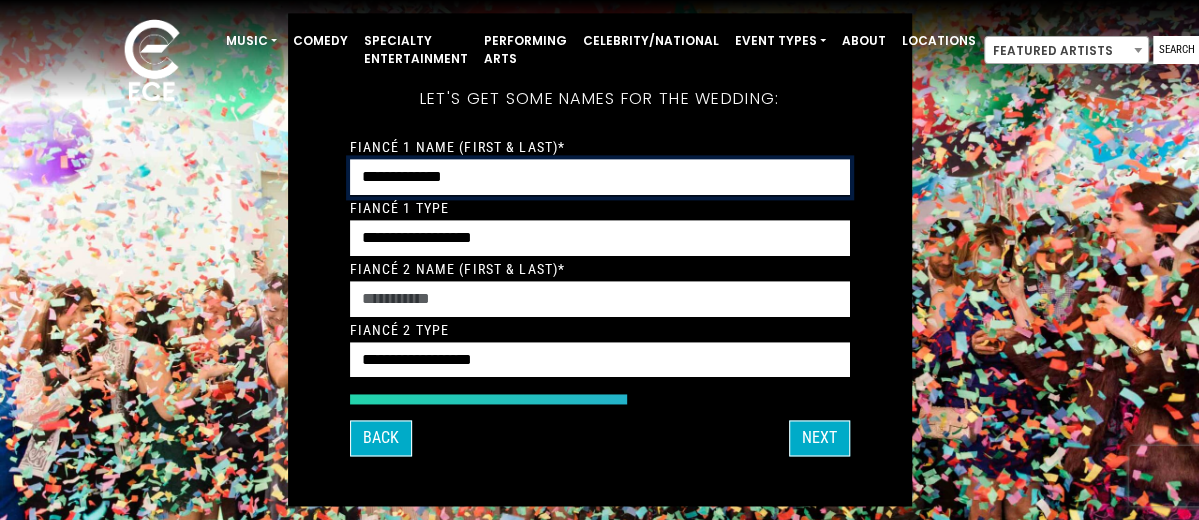 type on "**********" 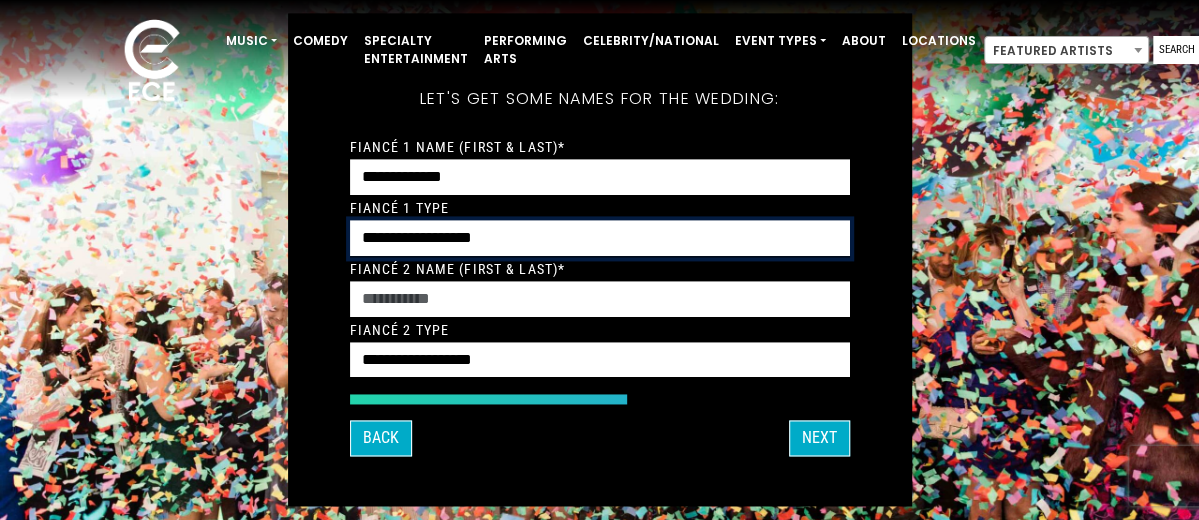 click on "**********" at bounding box center (600, 238) 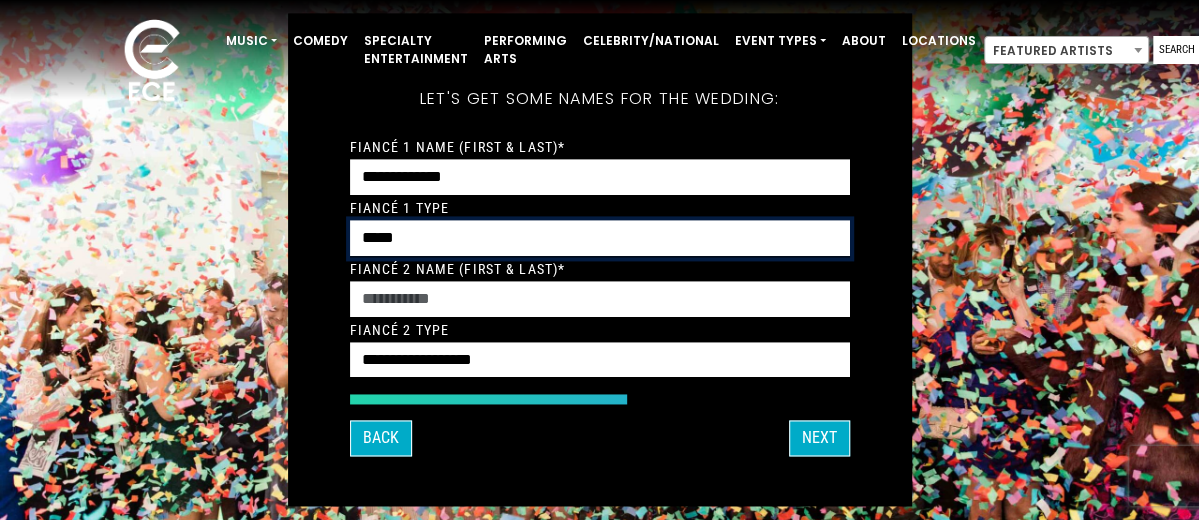 click on "**********" at bounding box center (600, 238) 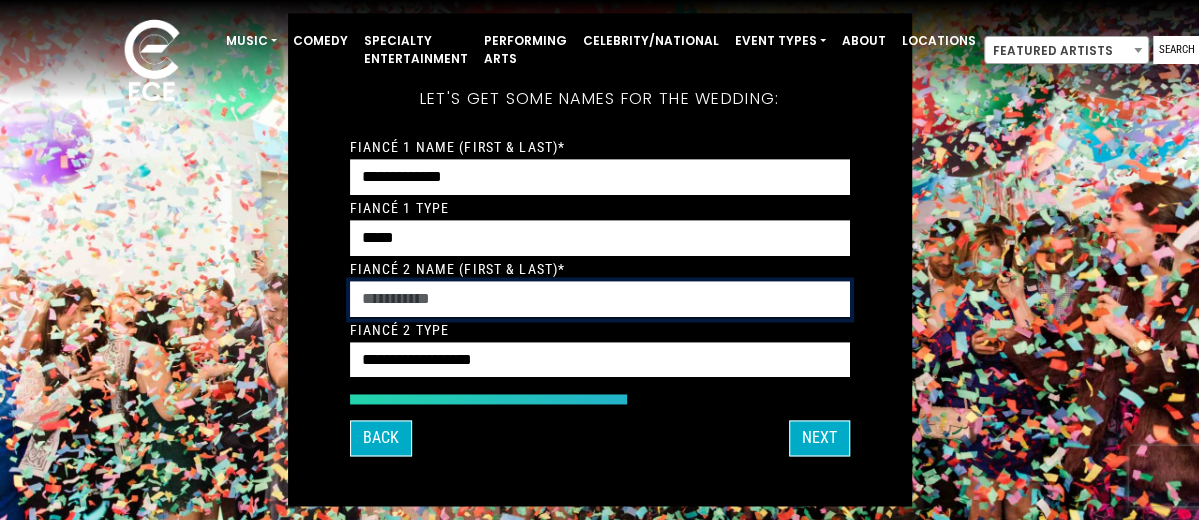 click on "Fiancé 2 Name (First & Last)*" at bounding box center (600, 299) 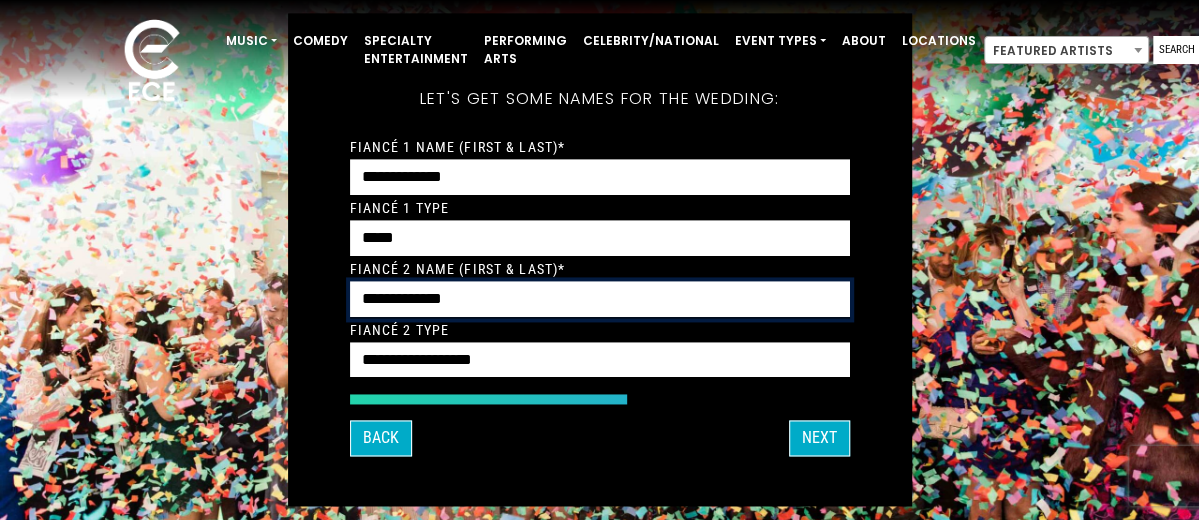 type on "**********" 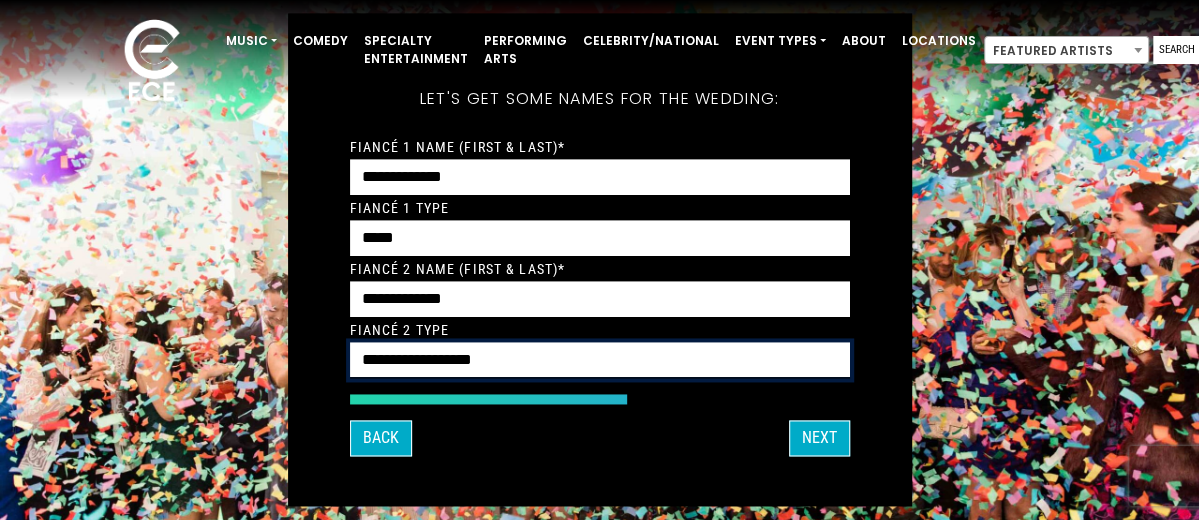 click on "**********" at bounding box center [600, 360] 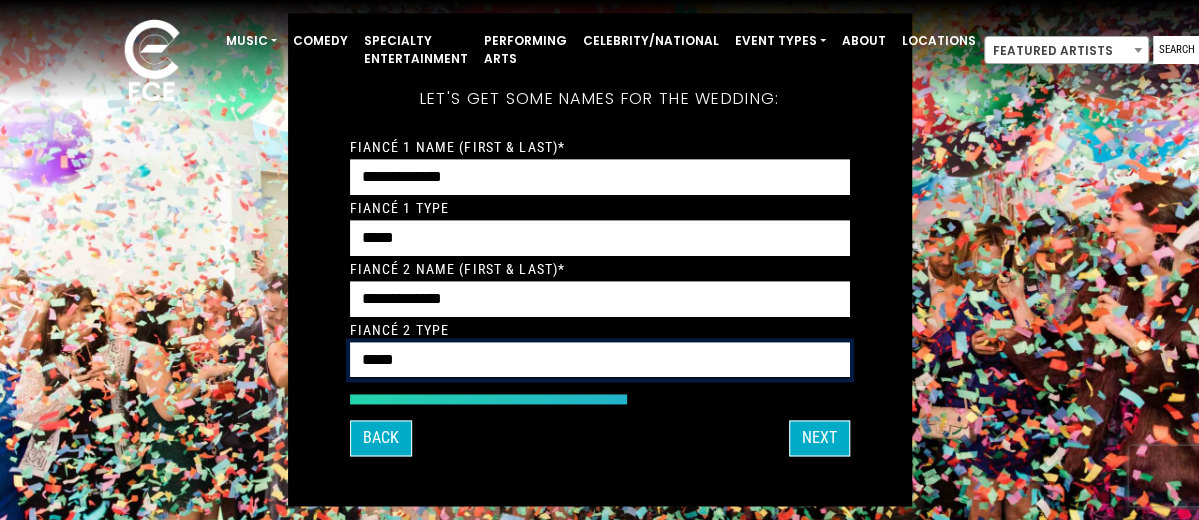 click on "**********" at bounding box center [600, 360] 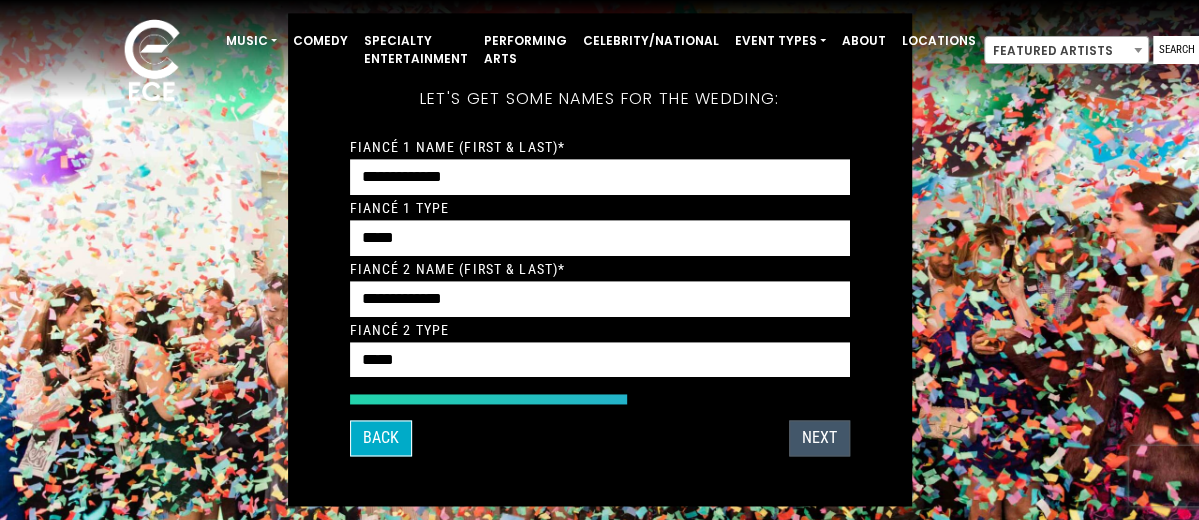 click on "Next" at bounding box center (819, 439) 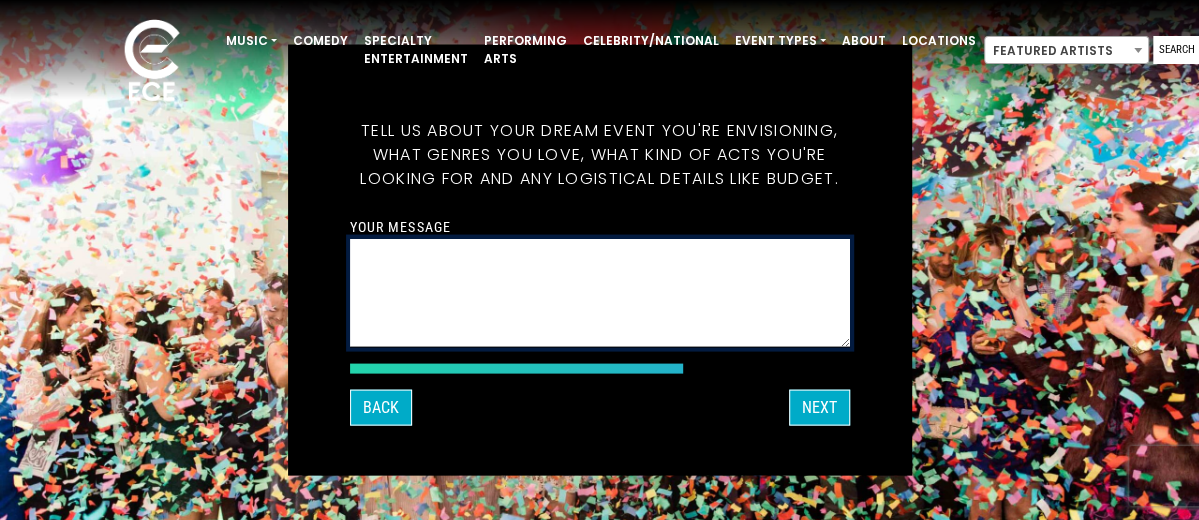 click on "Your message" at bounding box center [600, 293] 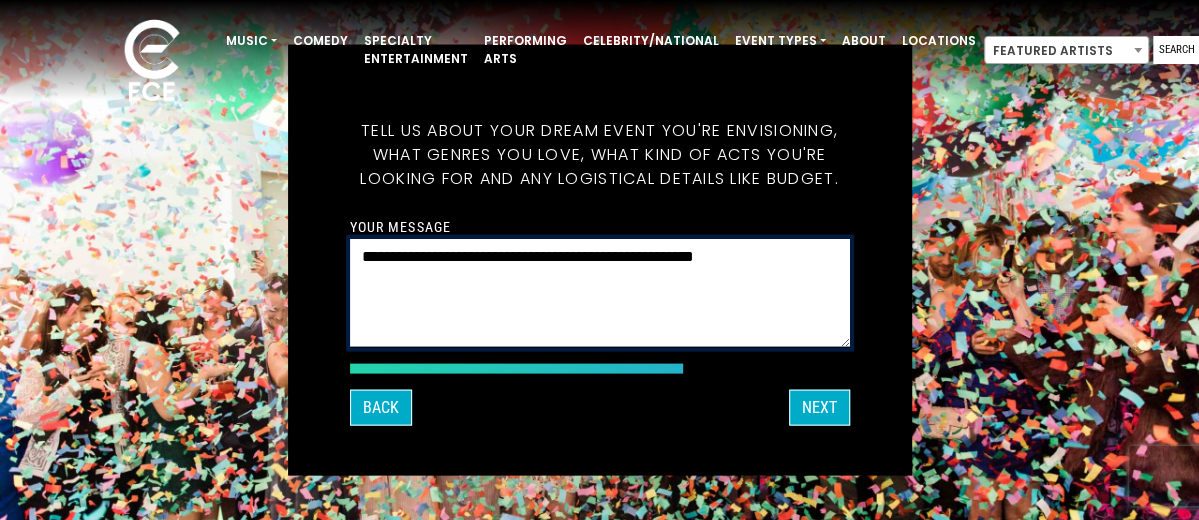 click on "**********" at bounding box center (600, 293) 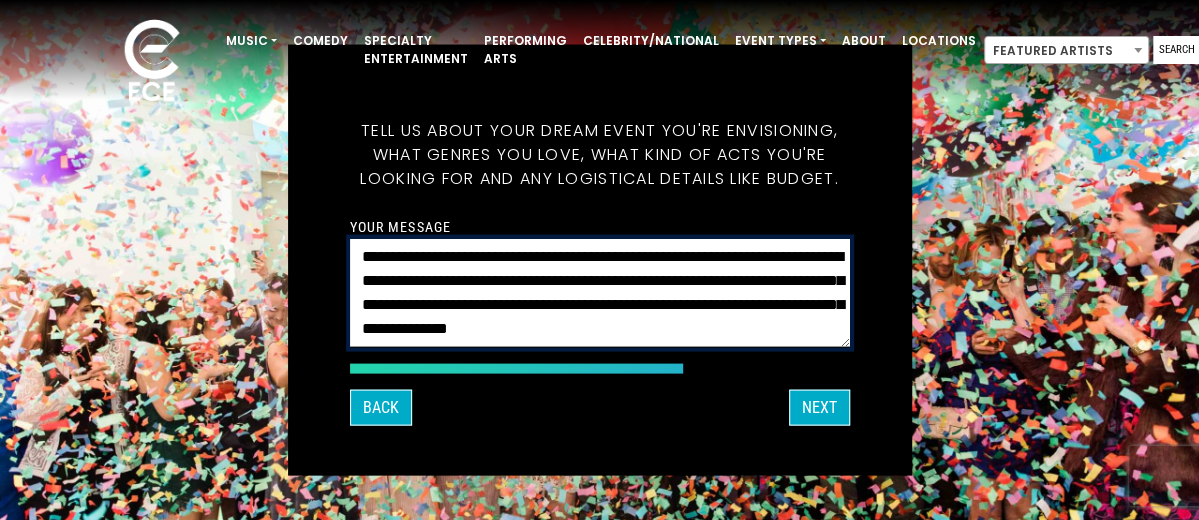 scroll, scrollTop: 17, scrollLeft: 0, axis: vertical 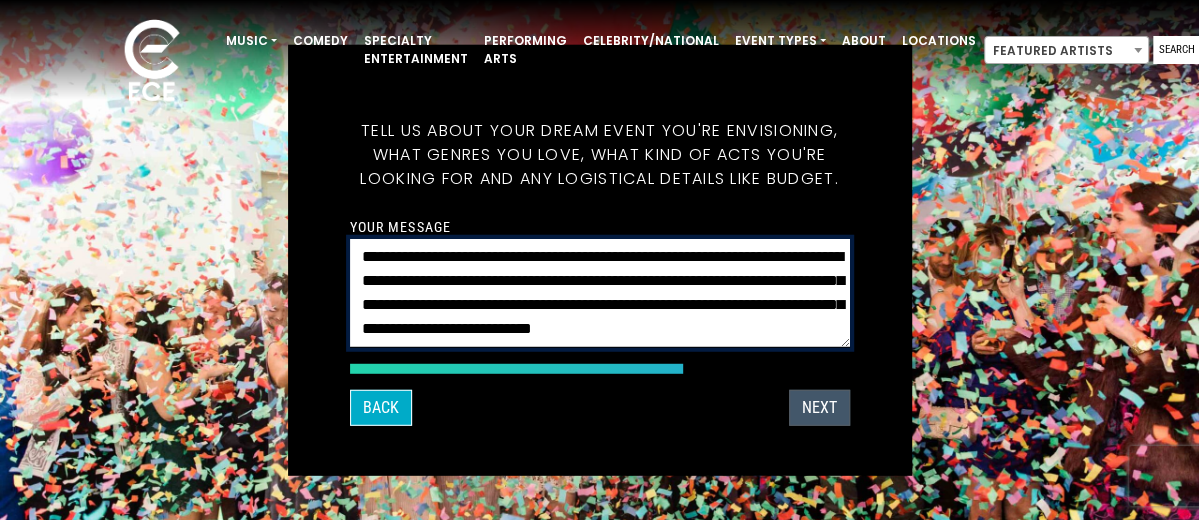 type on "**********" 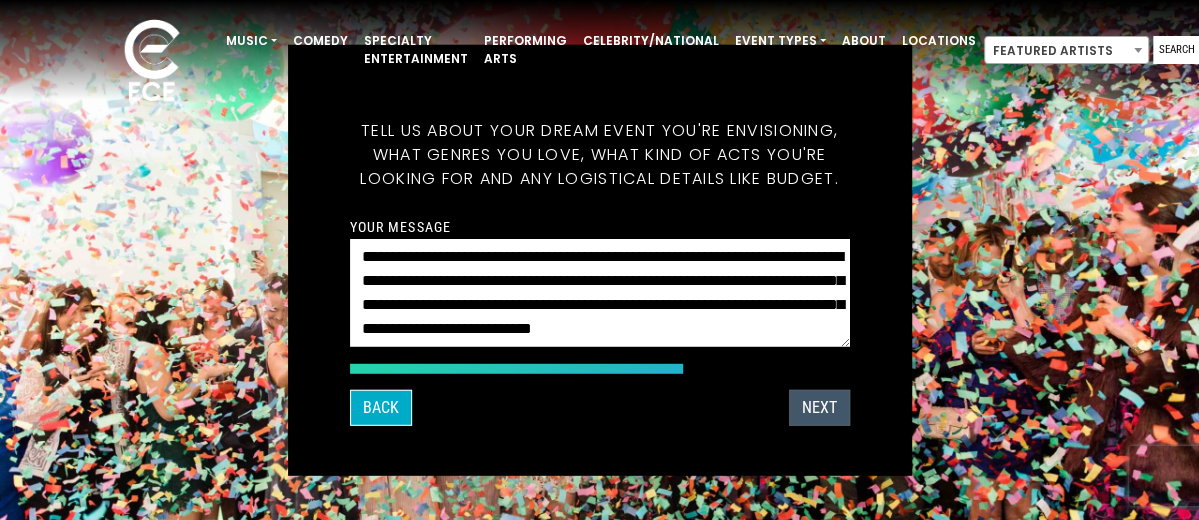 click on "Next" at bounding box center (819, 407) 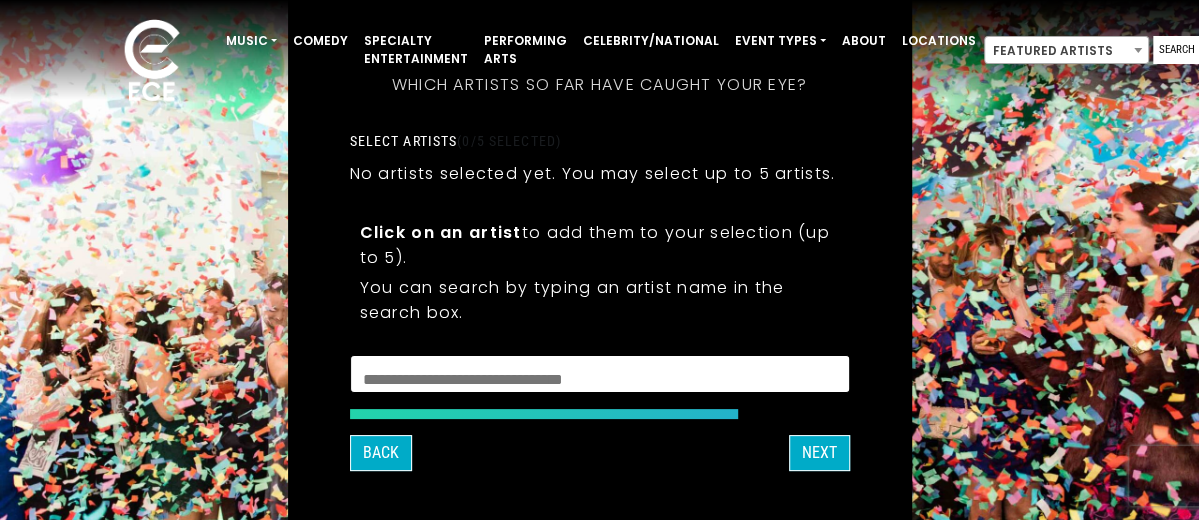 click at bounding box center [600, 374] 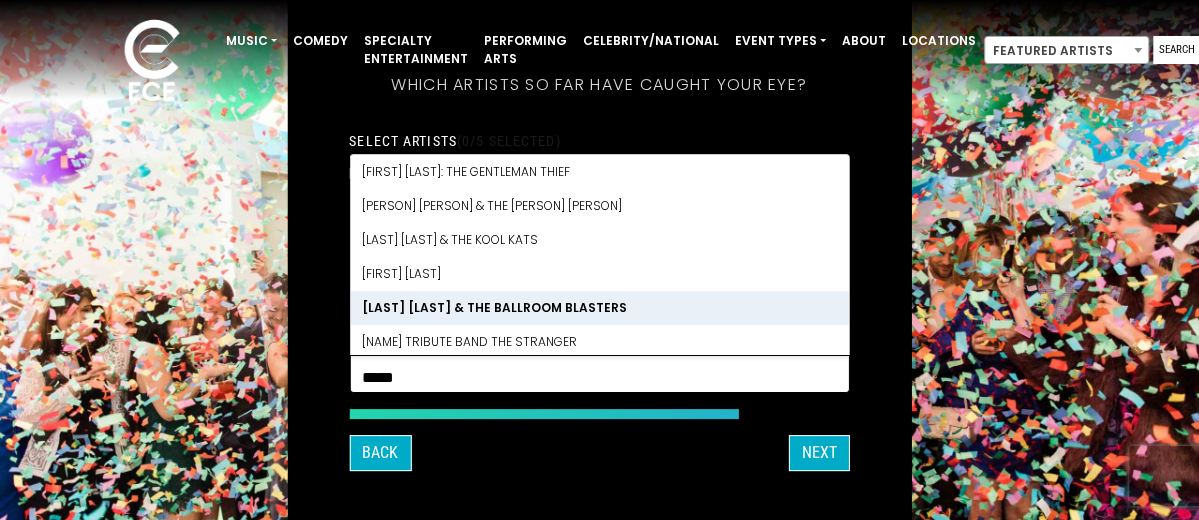 scroll, scrollTop: 0, scrollLeft: 0, axis: both 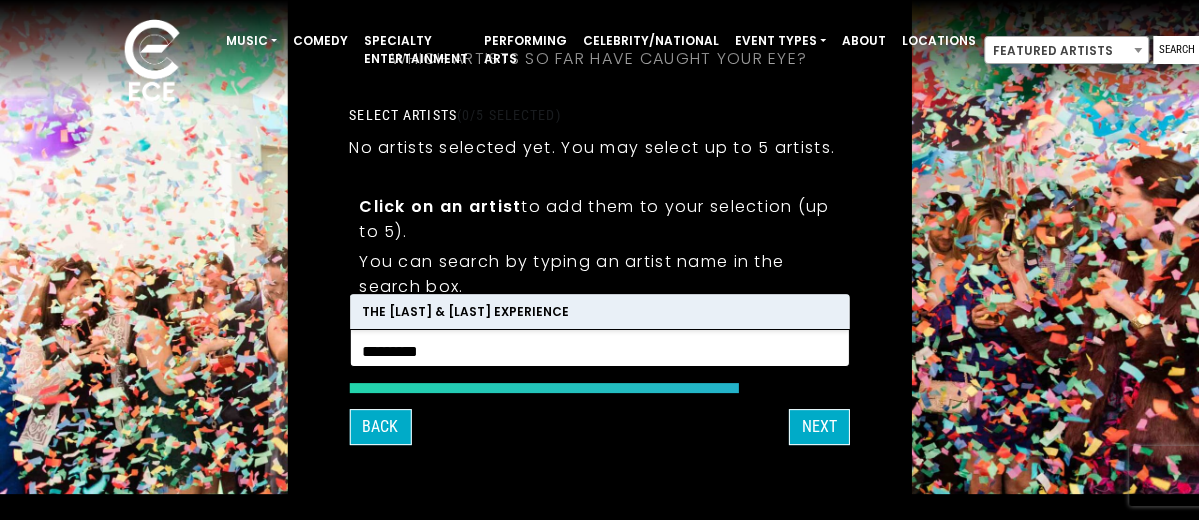 type on "*********" 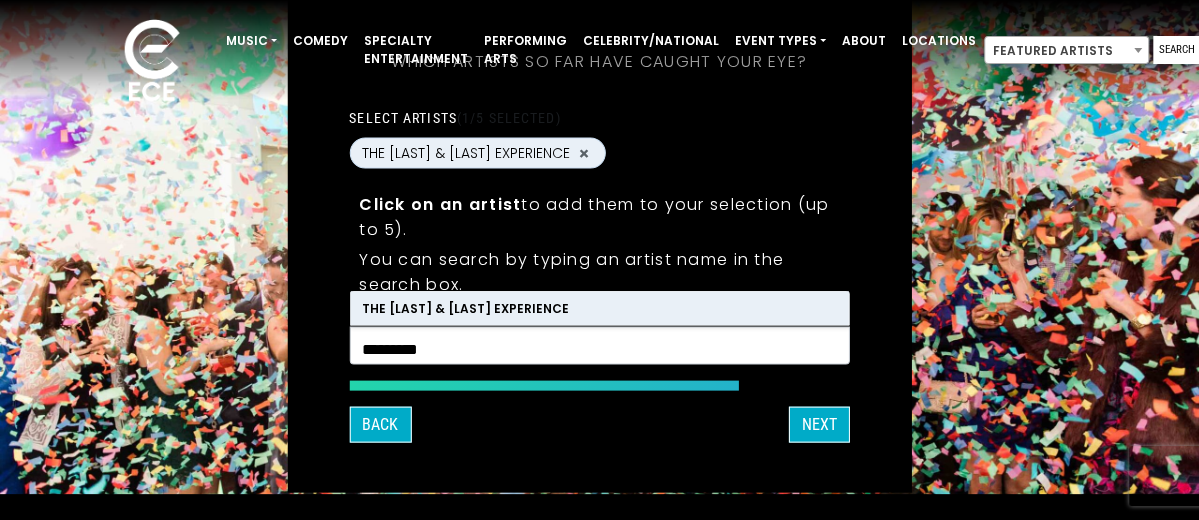 scroll, scrollTop: 28, scrollLeft: 0, axis: vertical 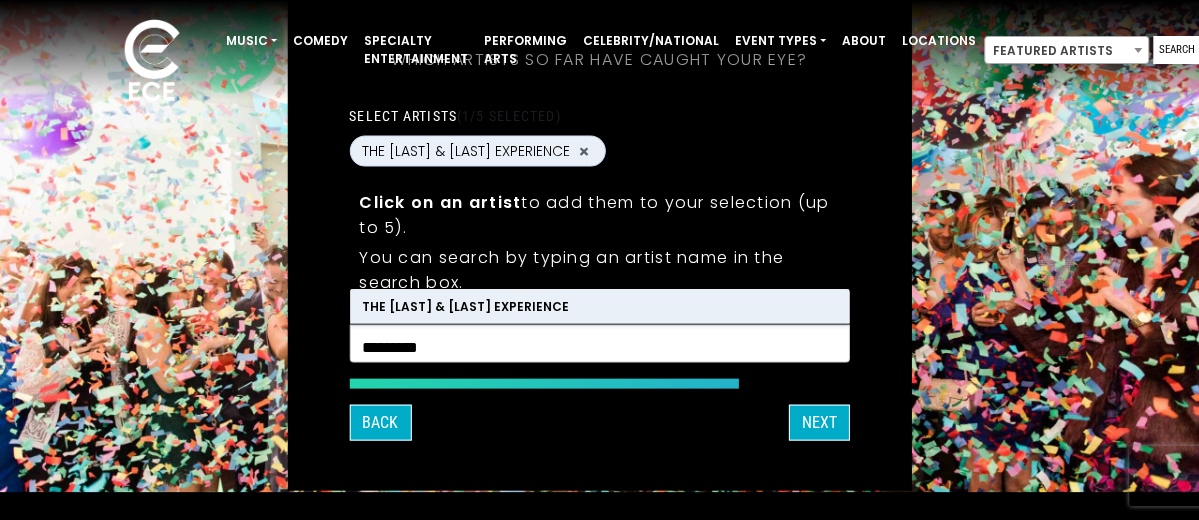 click on "THE [LAST] & [LAST] EXPERIENCE" at bounding box center (599, 307) 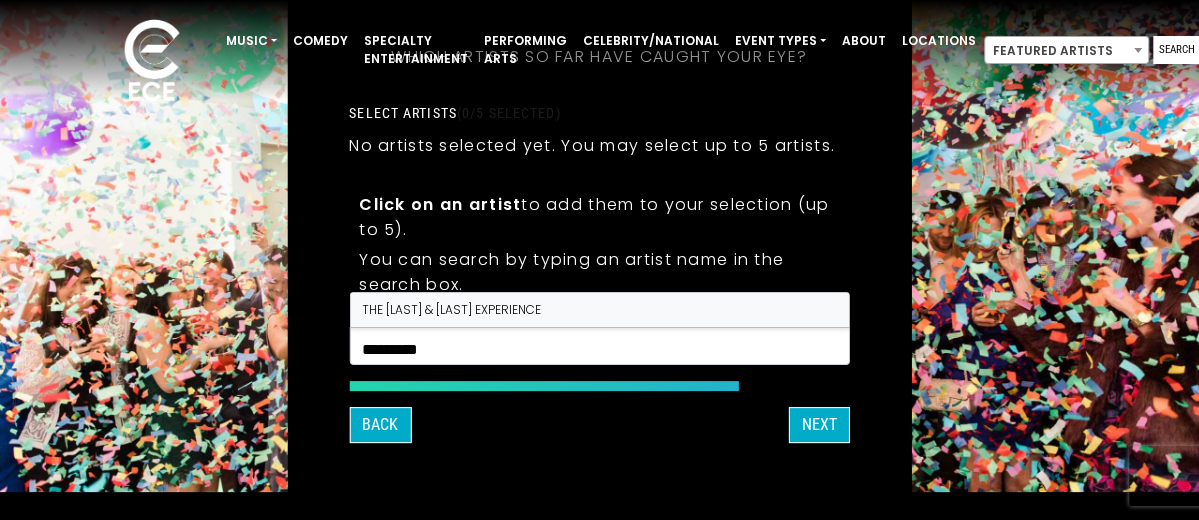 scroll, scrollTop: 26, scrollLeft: 0, axis: vertical 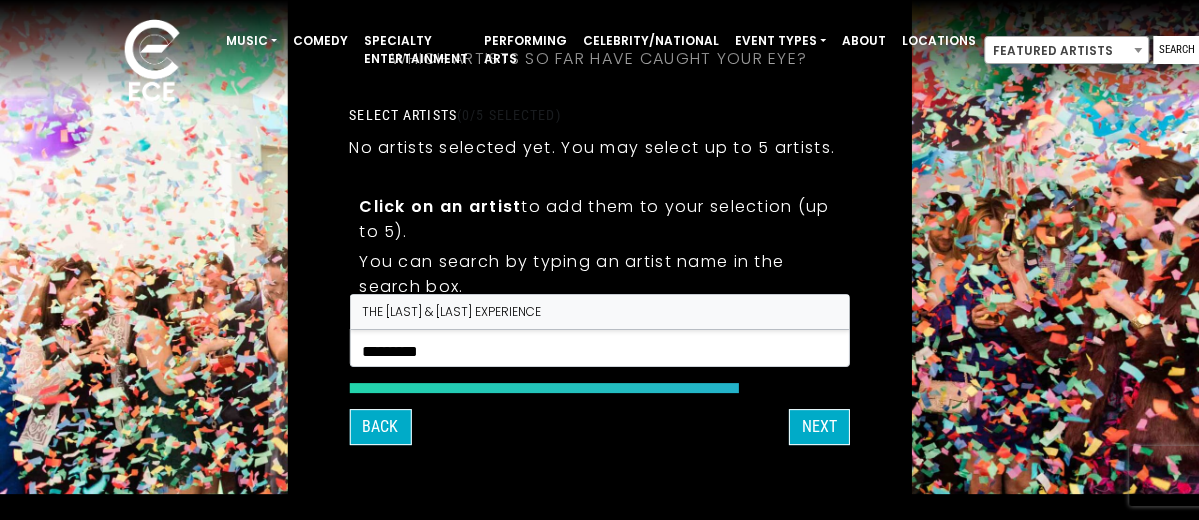 click on "THE [LAST] & [LAST] EXPERIENCE" at bounding box center [599, 312] 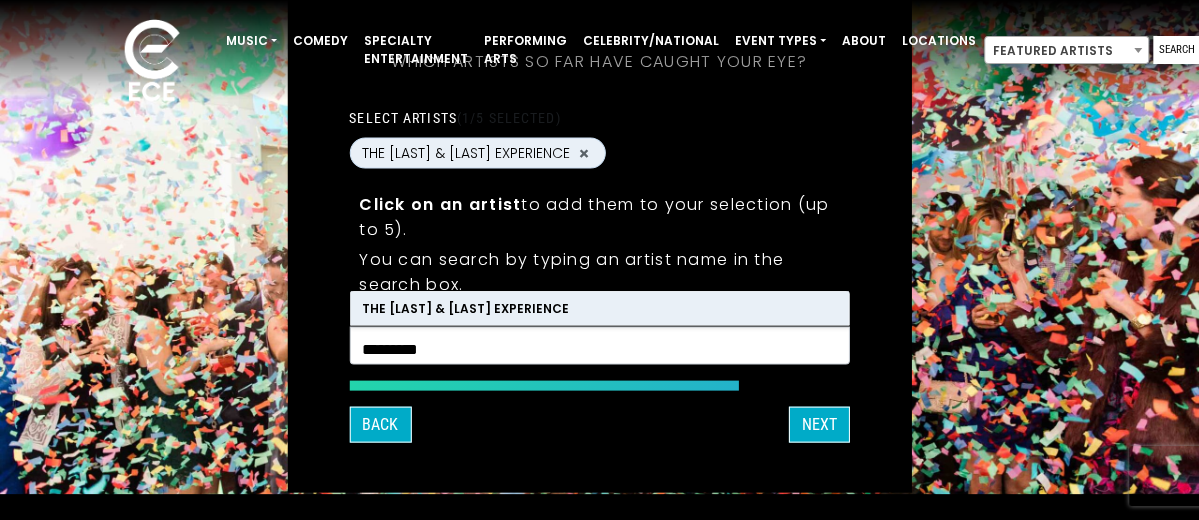 scroll, scrollTop: 28, scrollLeft: 0, axis: vertical 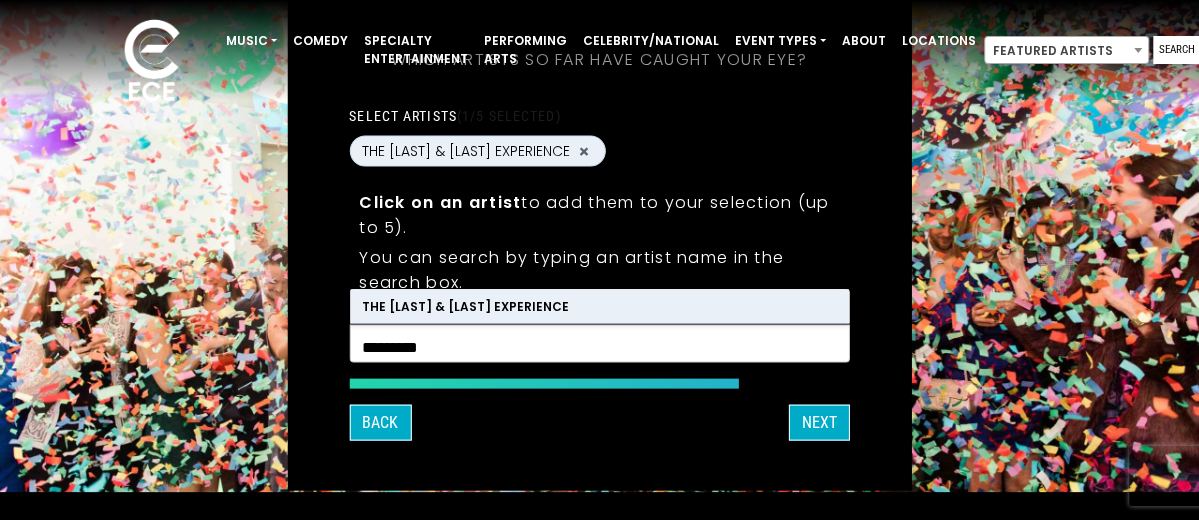 click on "*********" at bounding box center (599, 347) 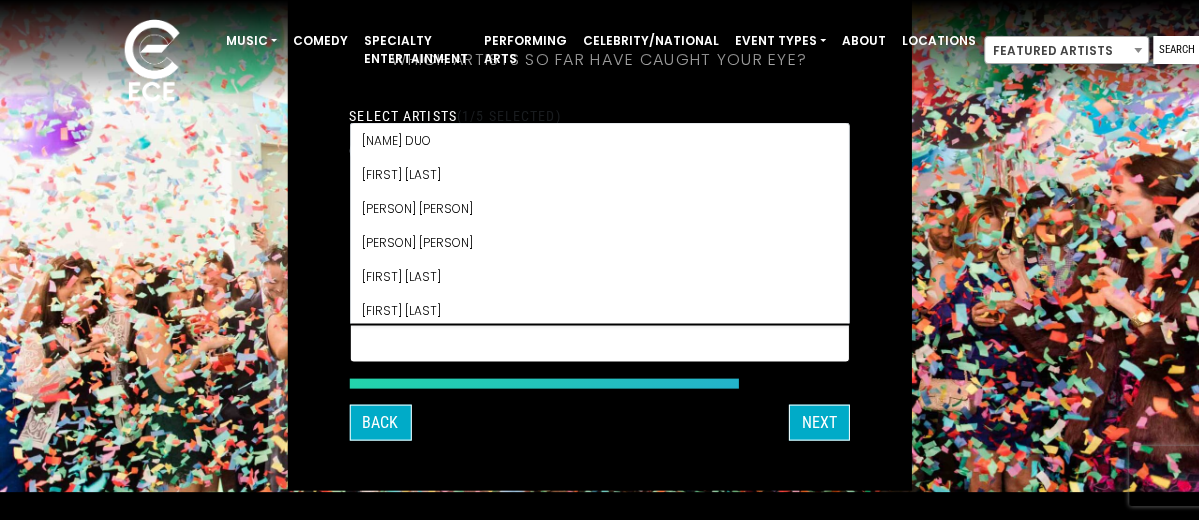 scroll, scrollTop: 24412, scrollLeft: 0, axis: vertical 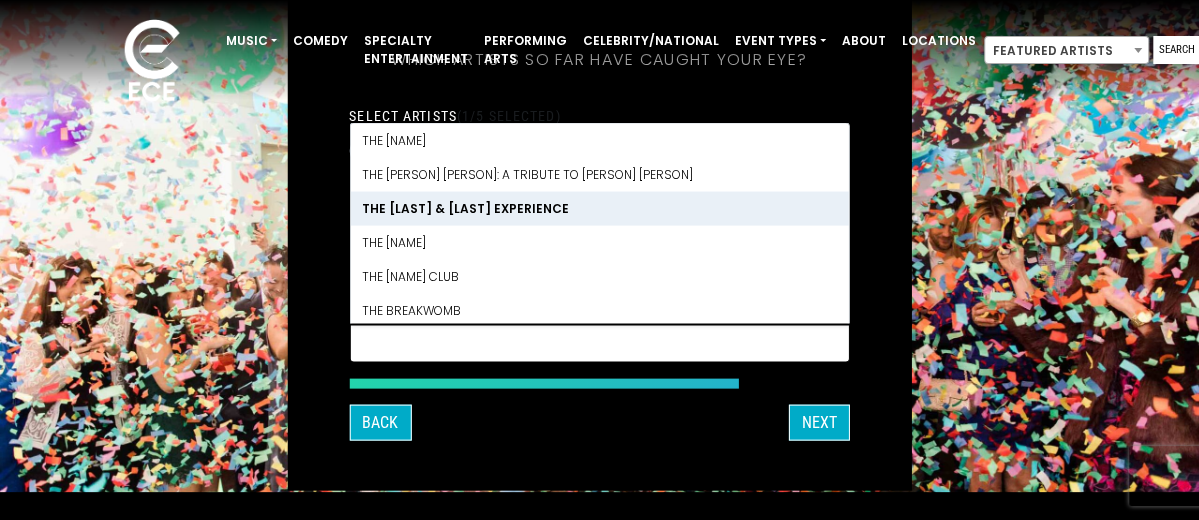 type 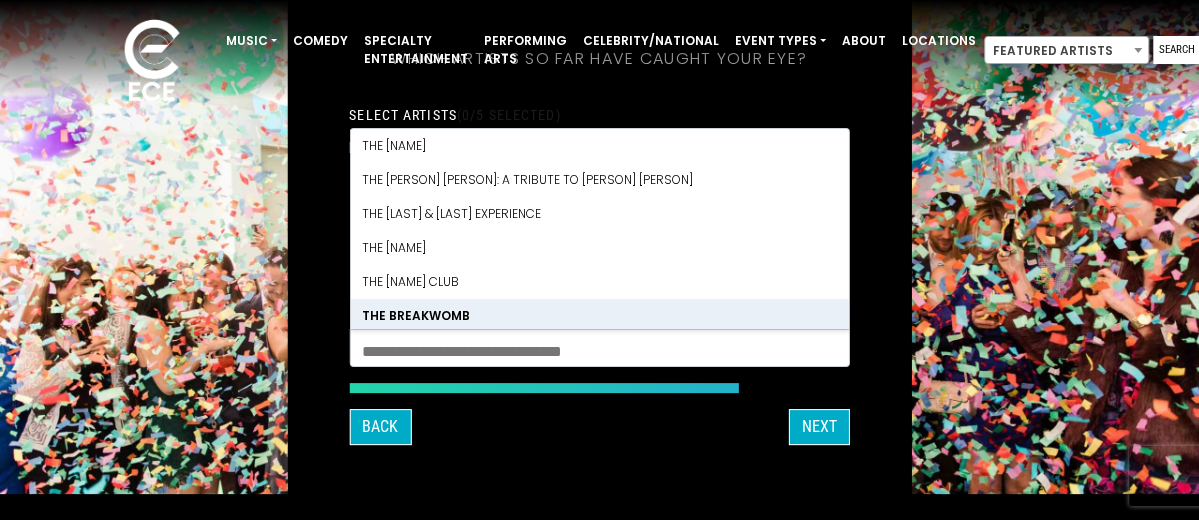 scroll, scrollTop: 23, scrollLeft: 0, axis: vertical 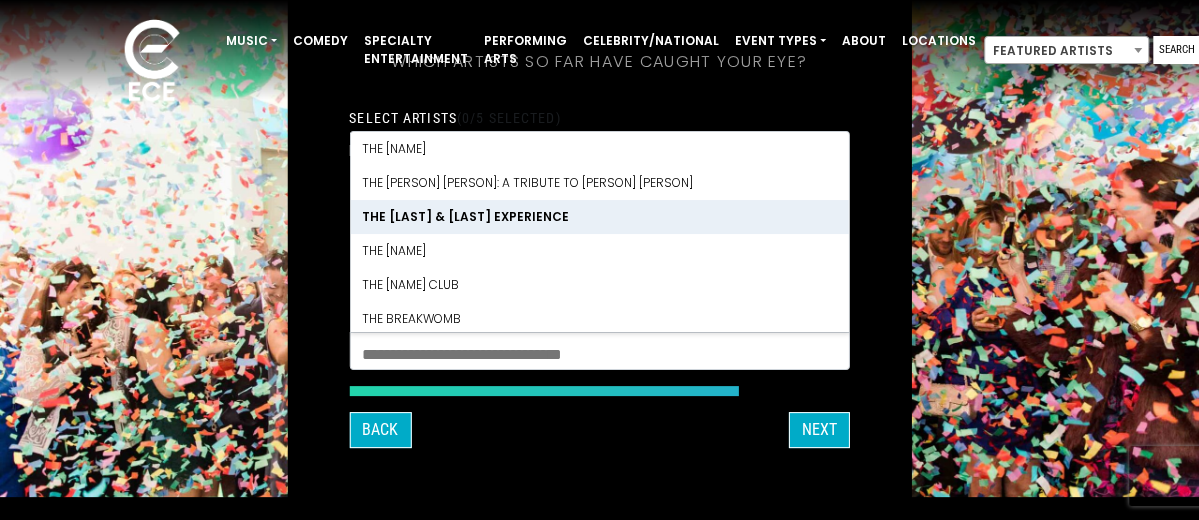 click on "THE [LAST] & [LAST] EXPERIENCE" at bounding box center [599, 217] 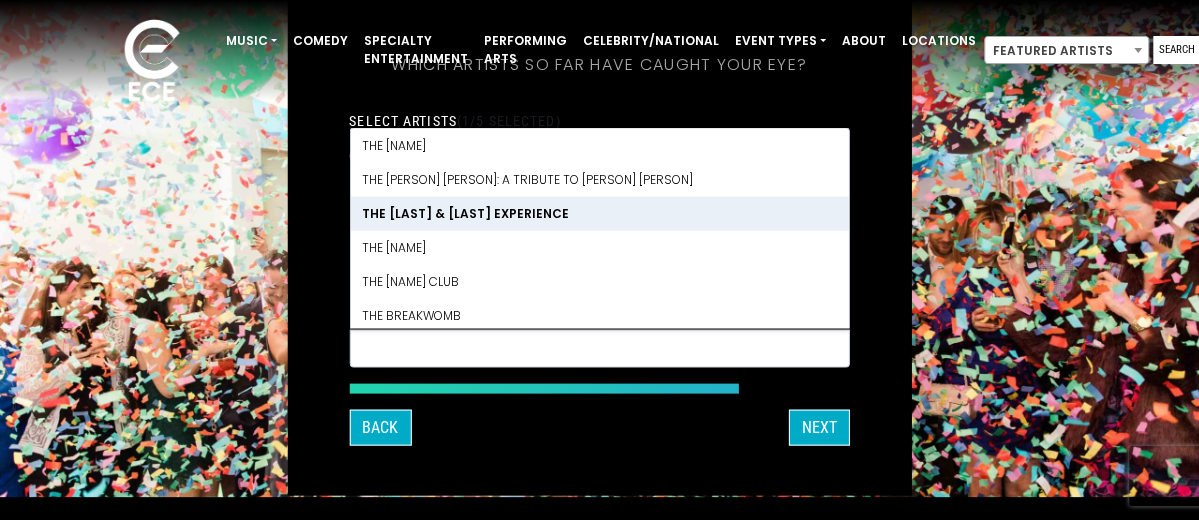 scroll, scrollTop: 26, scrollLeft: 0, axis: vertical 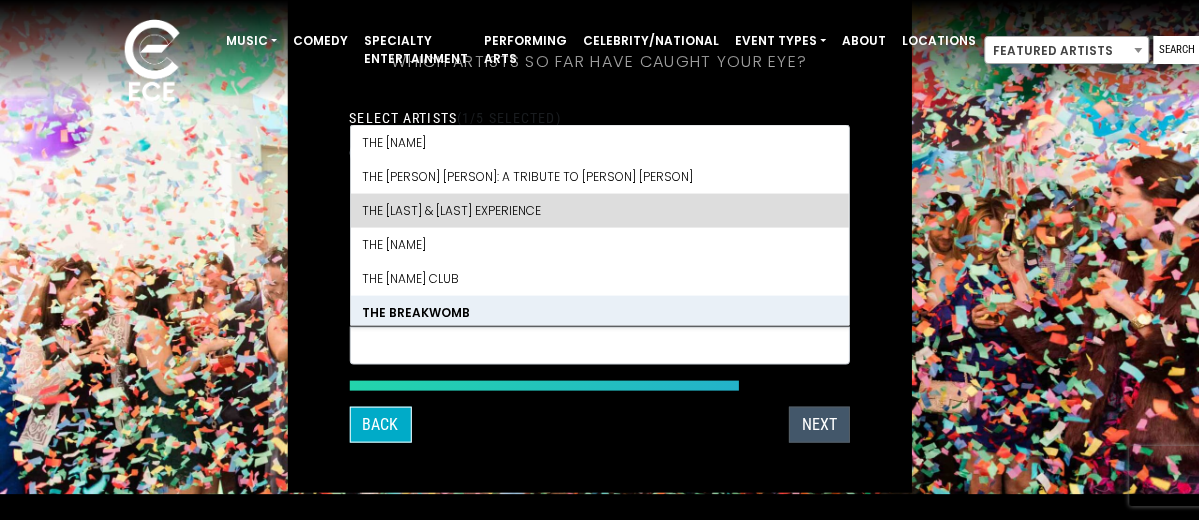 click on "Next" at bounding box center [819, 425] 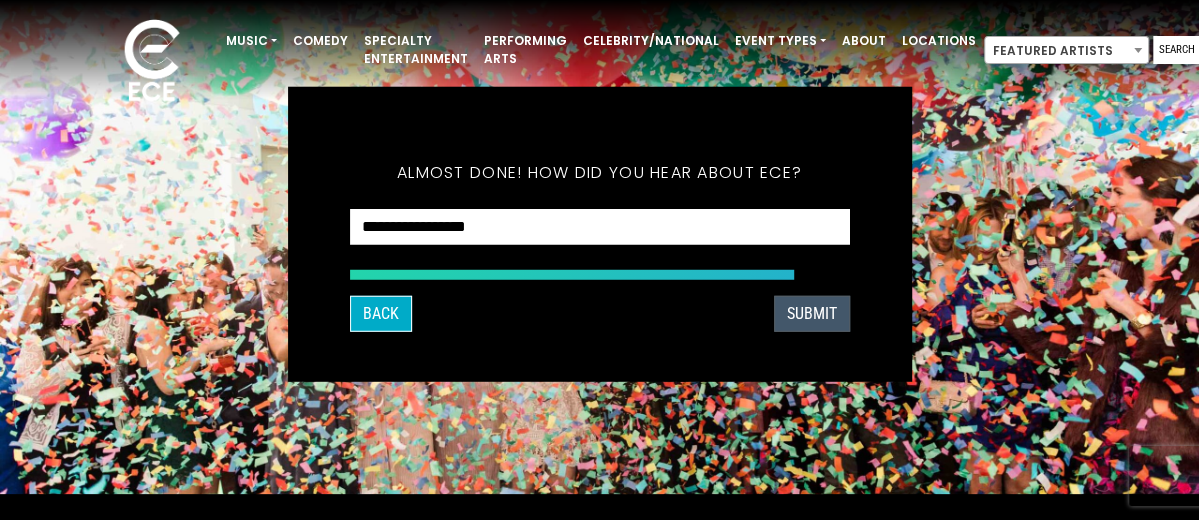 scroll, scrollTop: 137, scrollLeft: 0, axis: vertical 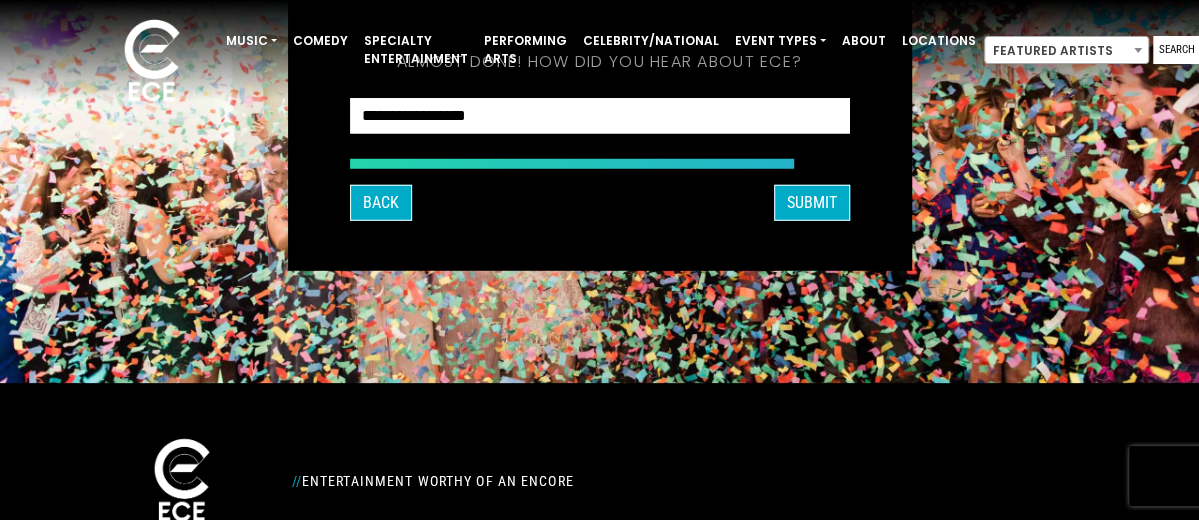 click on "**********" at bounding box center [599, 50] 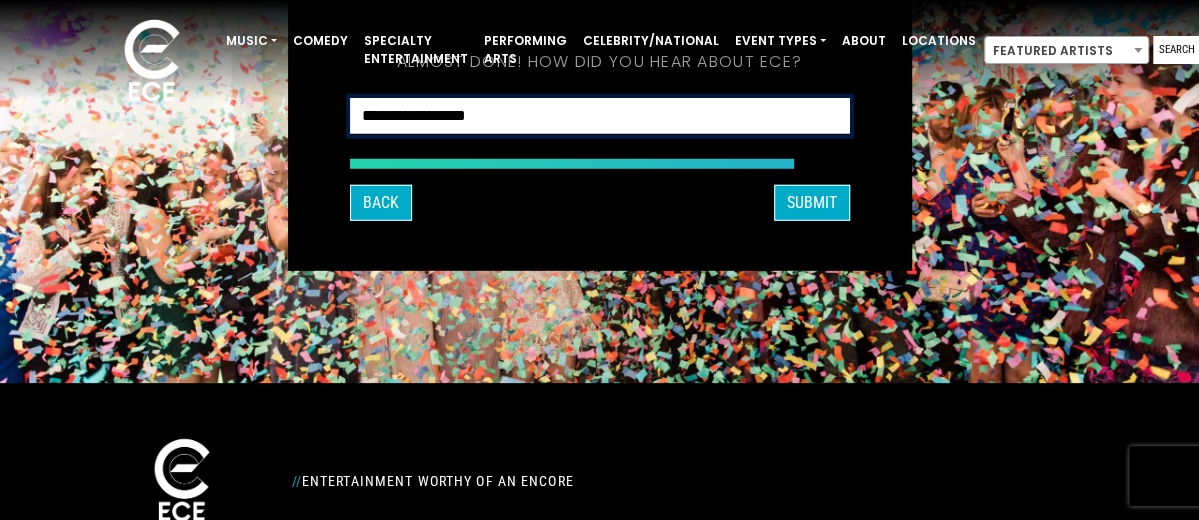 click on "**********" at bounding box center (600, 116) 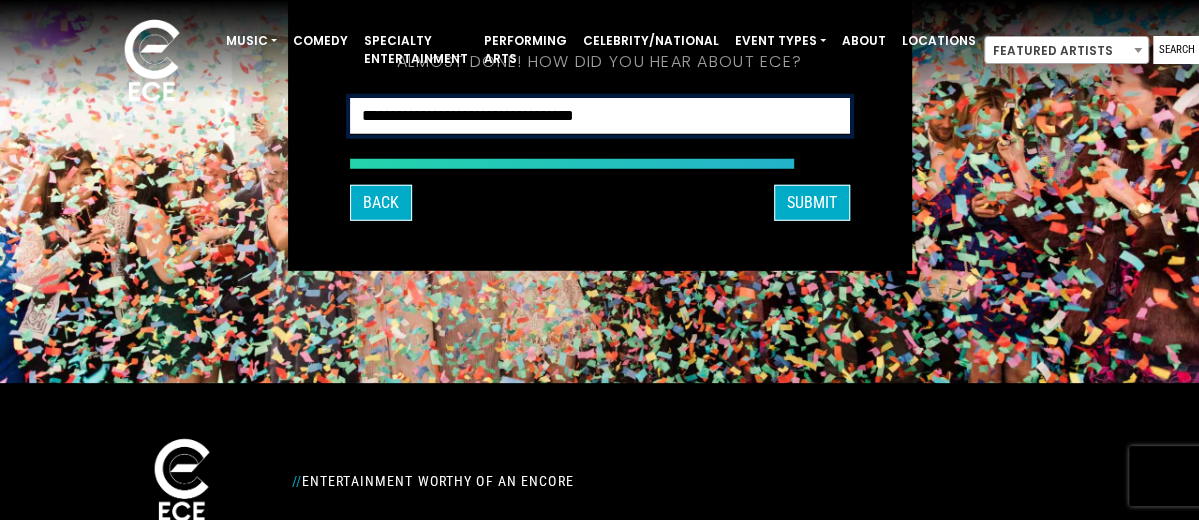 click on "**********" at bounding box center (600, 116) 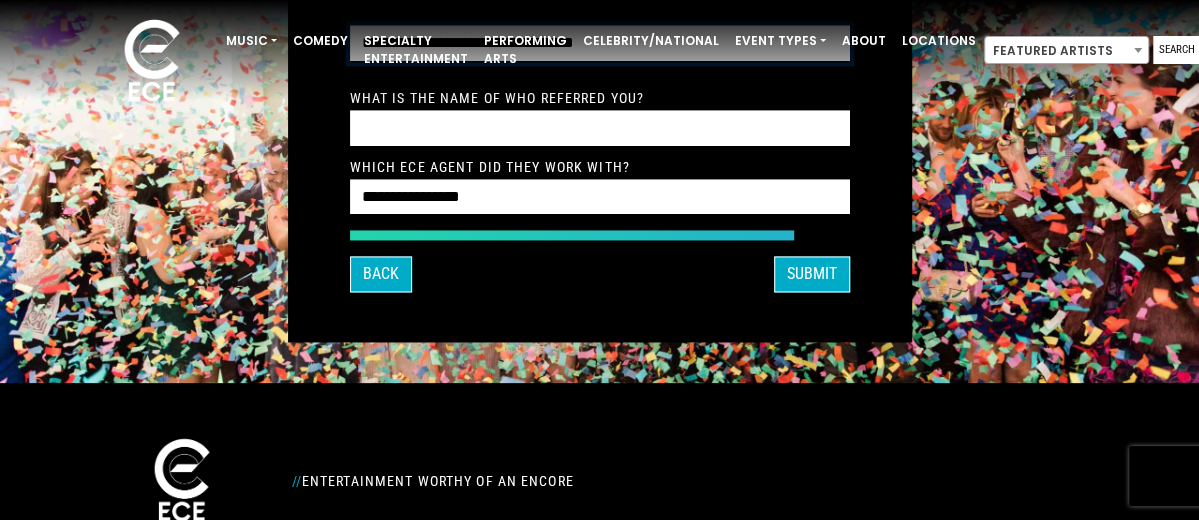 scroll, scrollTop: 64, scrollLeft: 0, axis: vertical 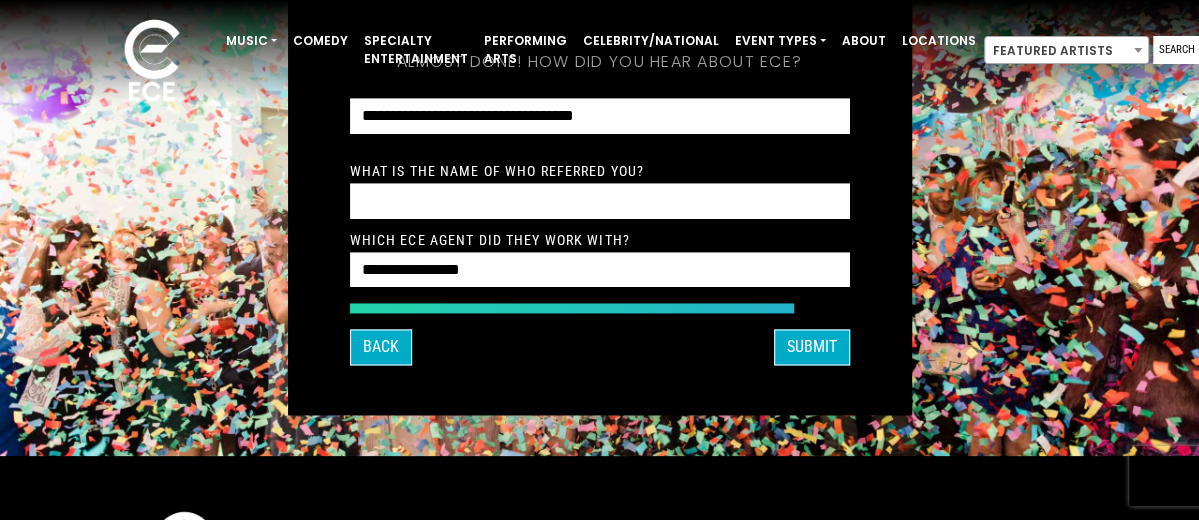 click on "**********" at bounding box center (599, 50) 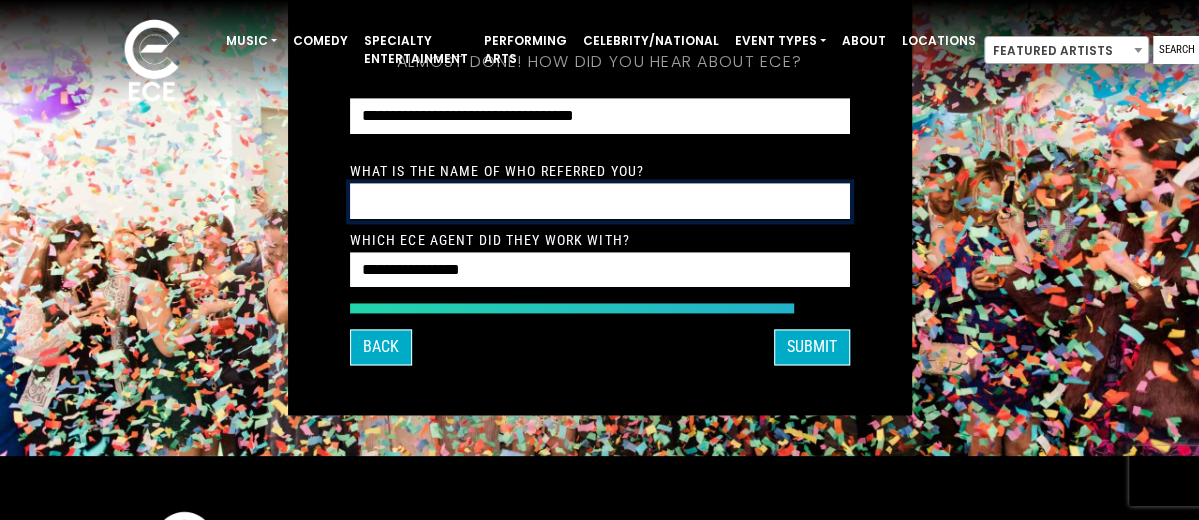 click at bounding box center (600, 201) 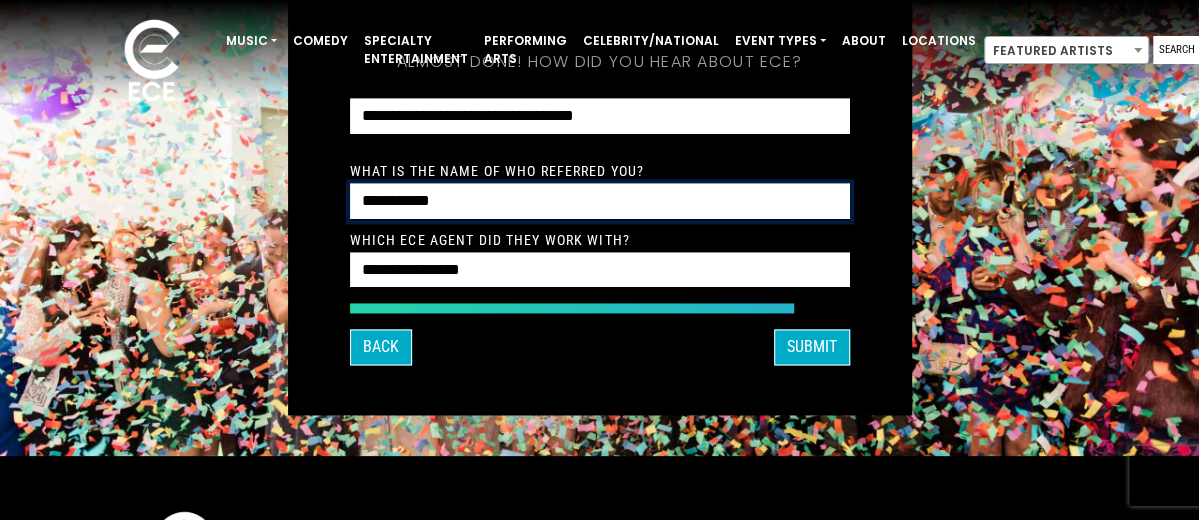type on "**********" 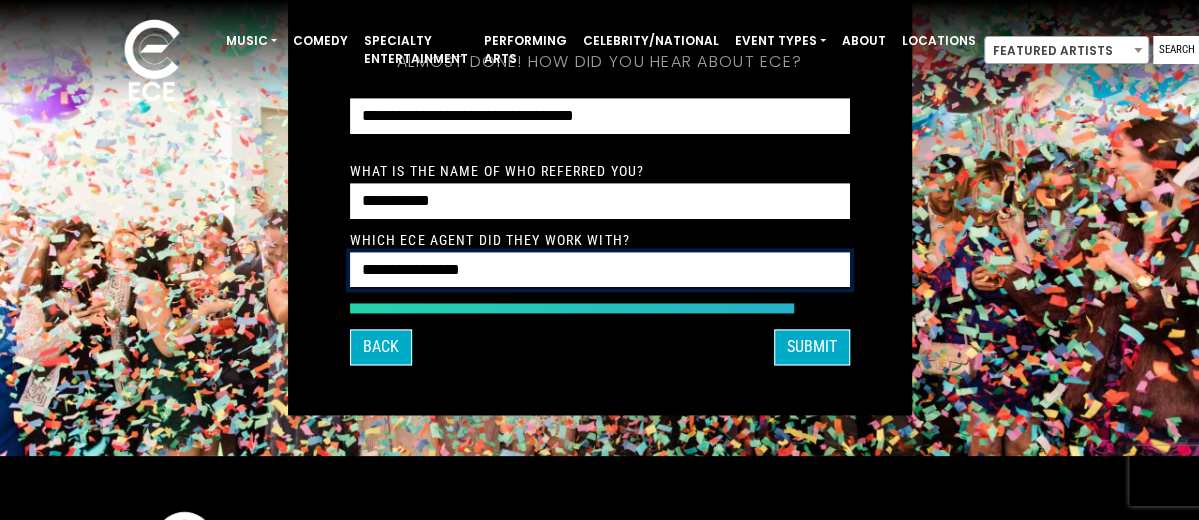 click on "**********" at bounding box center (600, 270) 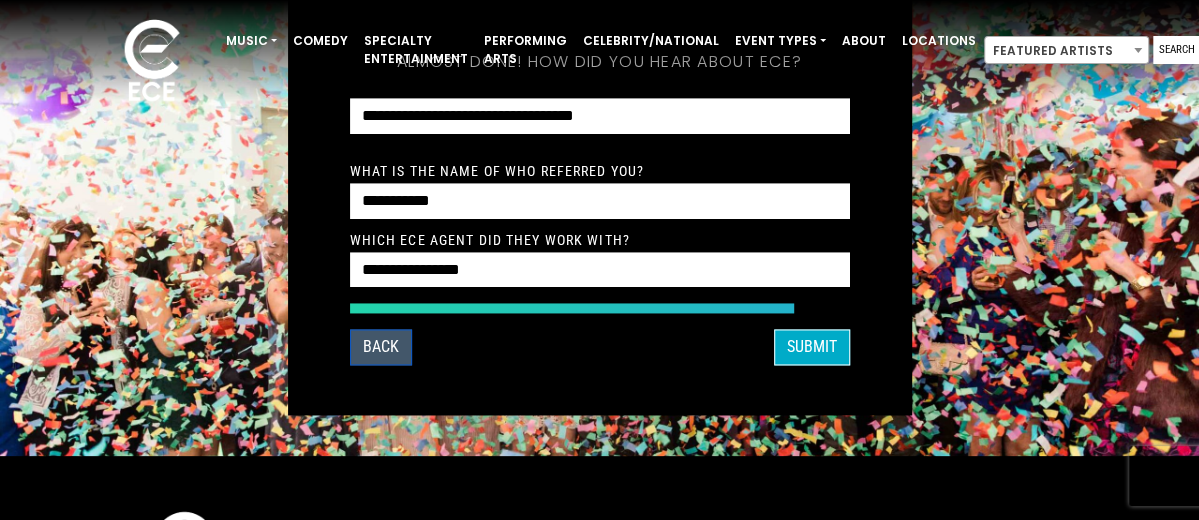 click on "Back" at bounding box center [381, 348] 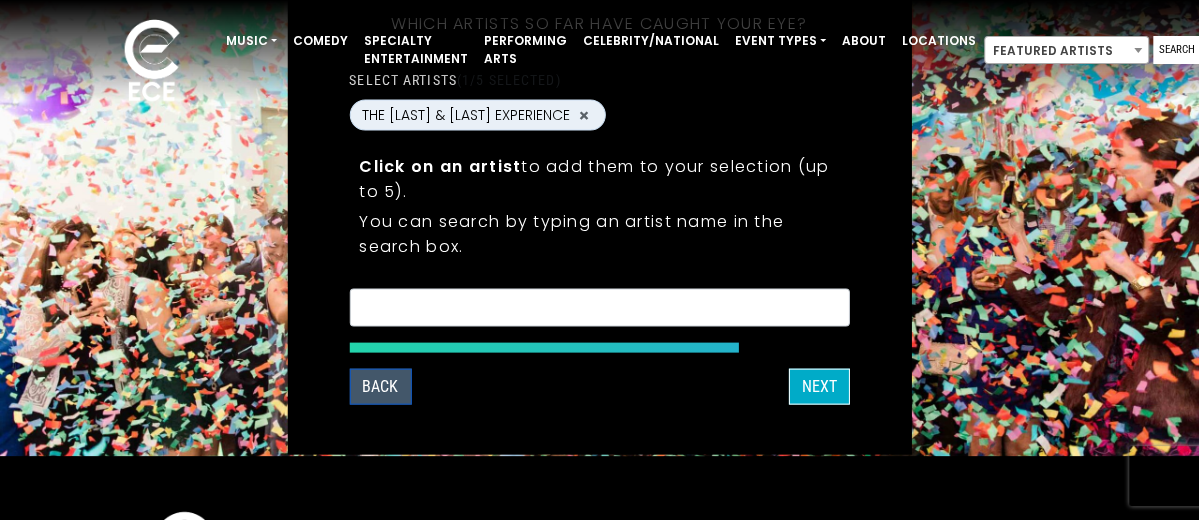 scroll, scrollTop: 26, scrollLeft: 0, axis: vertical 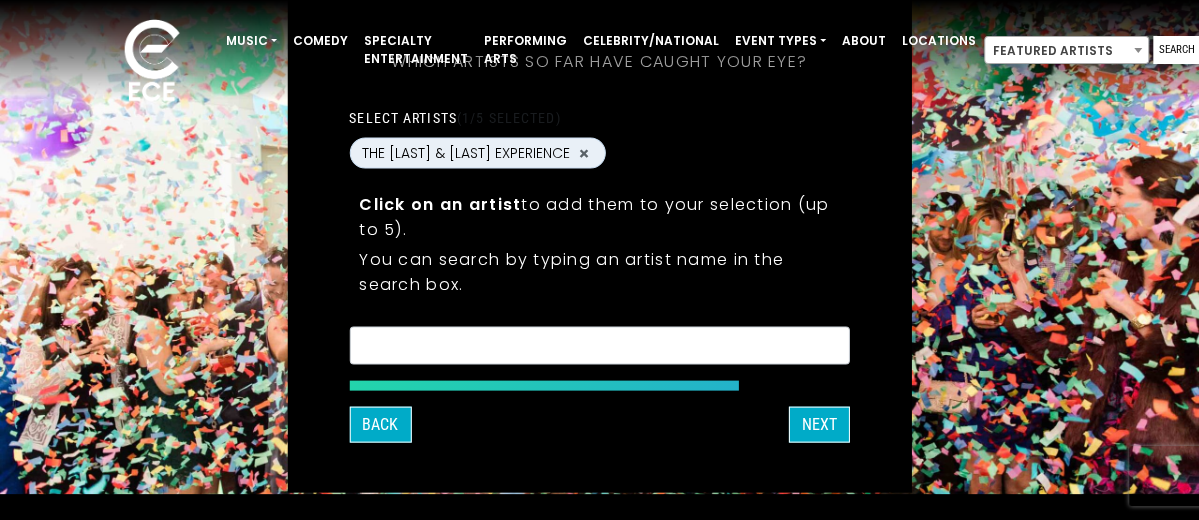 click at bounding box center [599, 349] 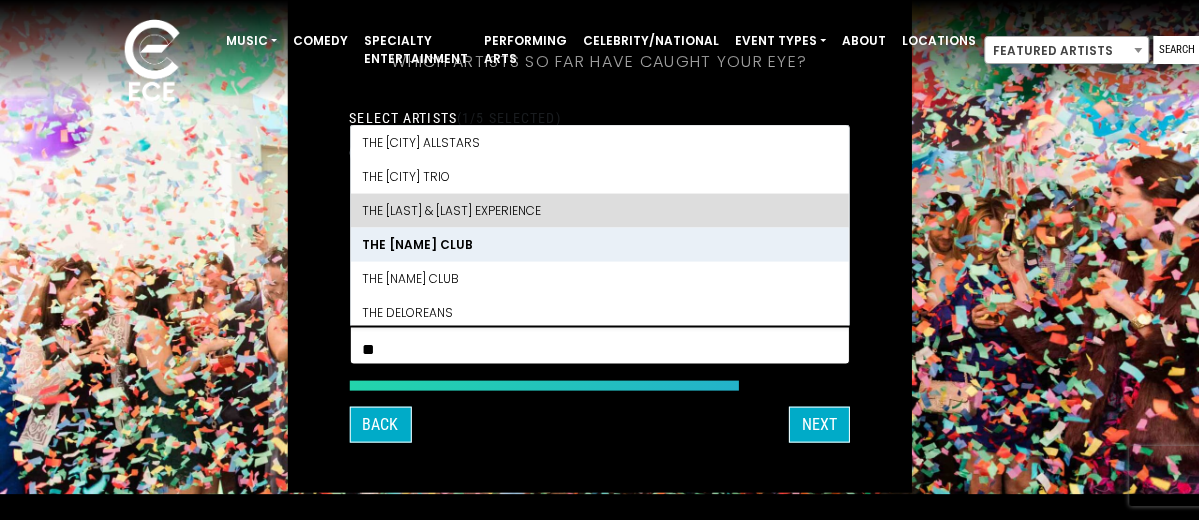 scroll, scrollTop: 0, scrollLeft: 0, axis: both 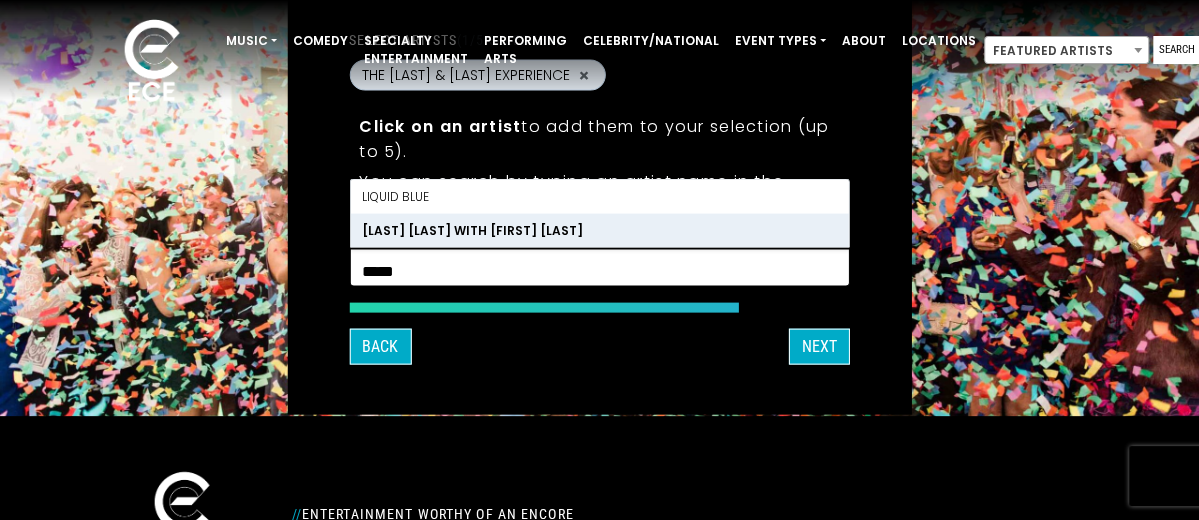 type on "*****" 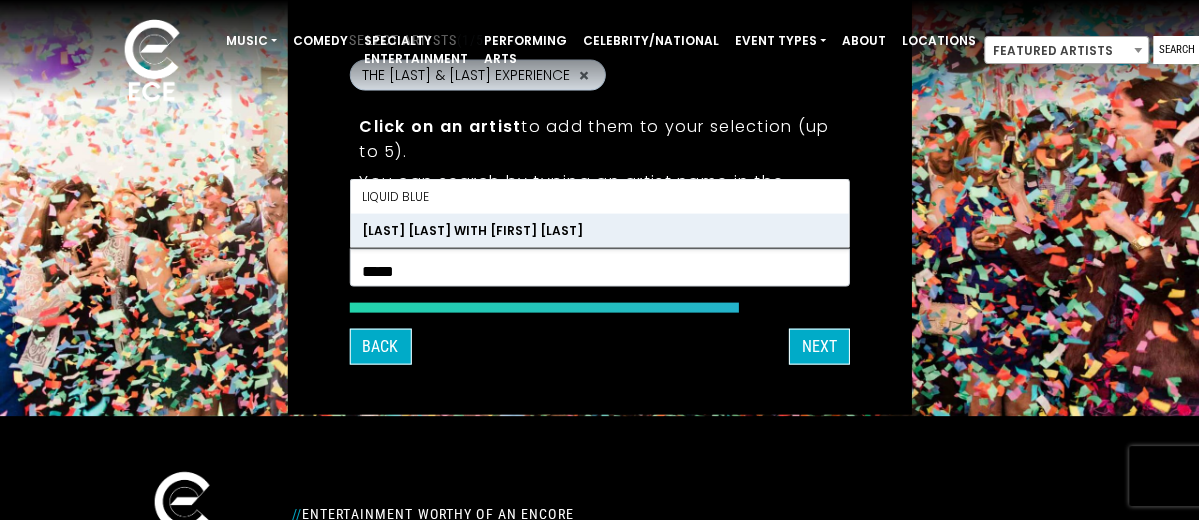 click on "[LAST] [LAST] WITH [FIRST] [LAST]" at bounding box center (599, 231) 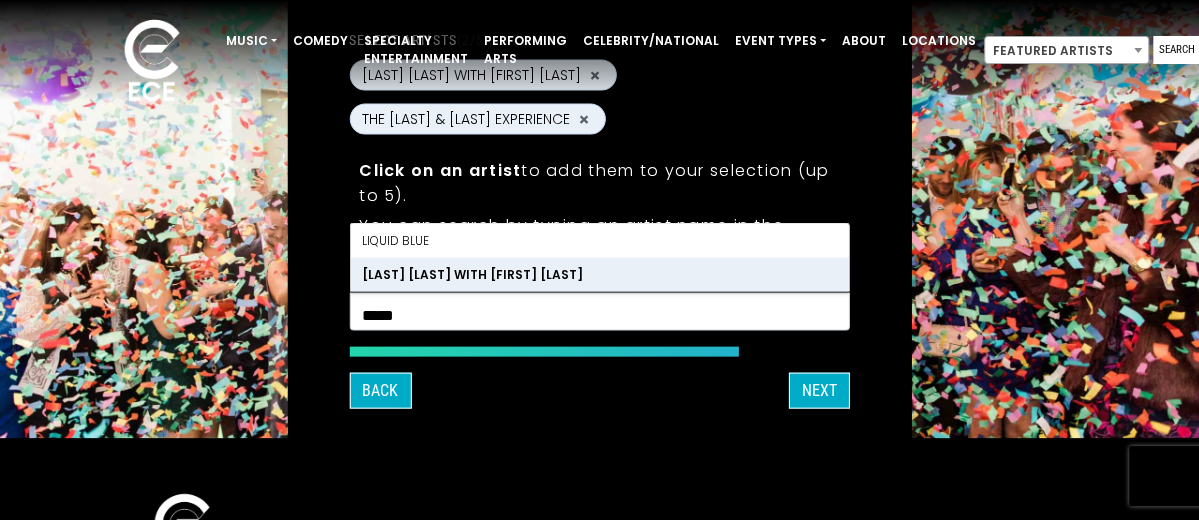 click on "[LAST] [LAST] WITH [FIRST] [LAST]" at bounding box center [599, 274] 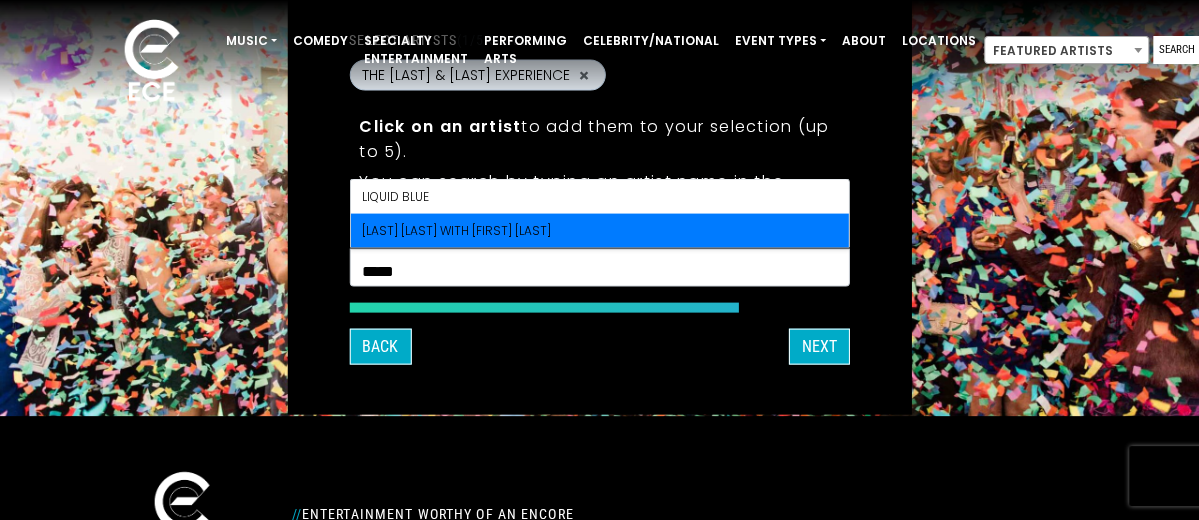 click on "*****" at bounding box center [599, 271] 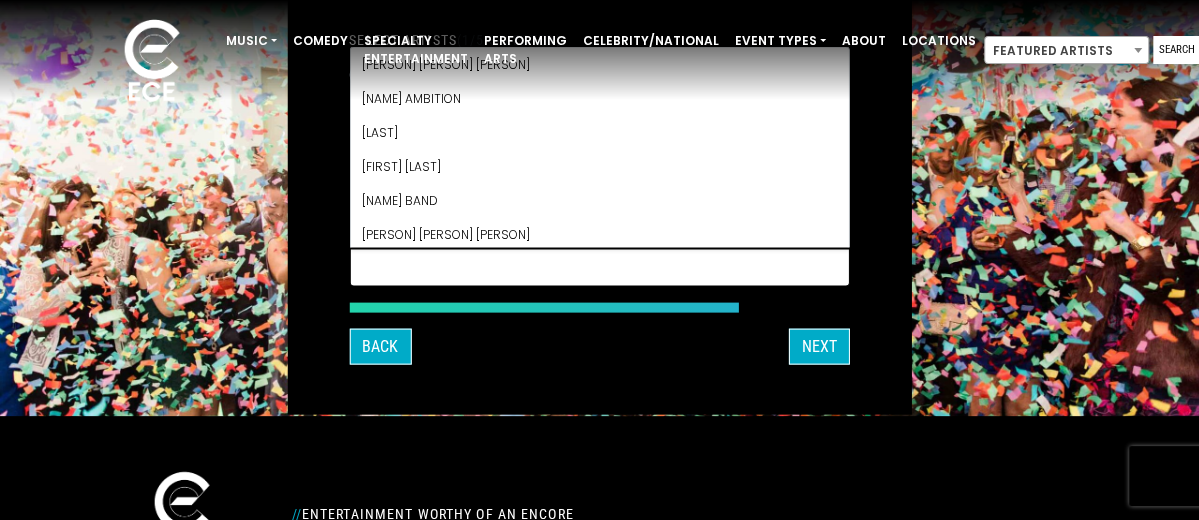 scroll, scrollTop: 24412, scrollLeft: 0, axis: vertical 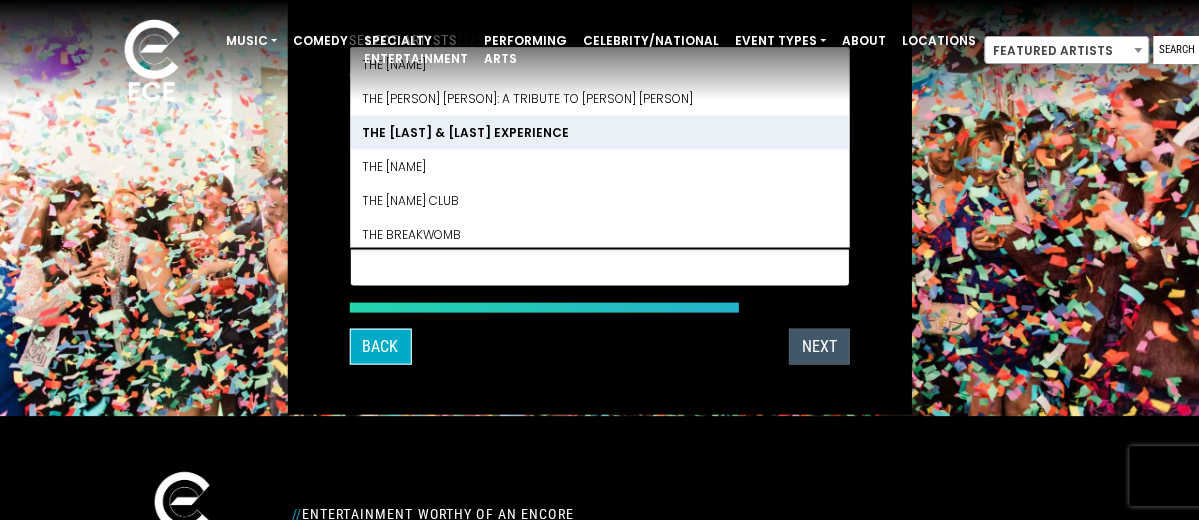 type 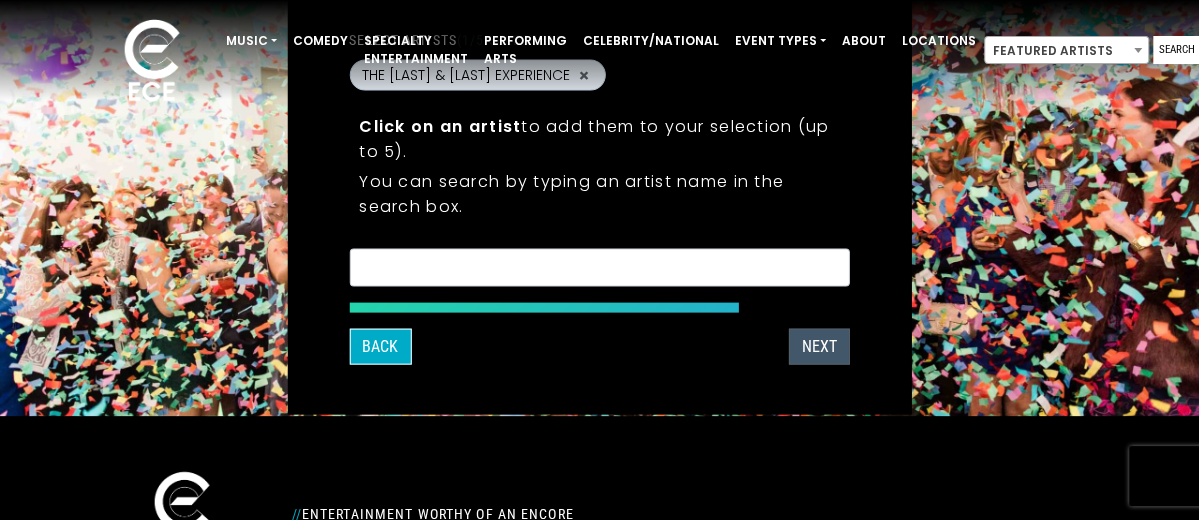click on "NEXT" at bounding box center (819, 347) 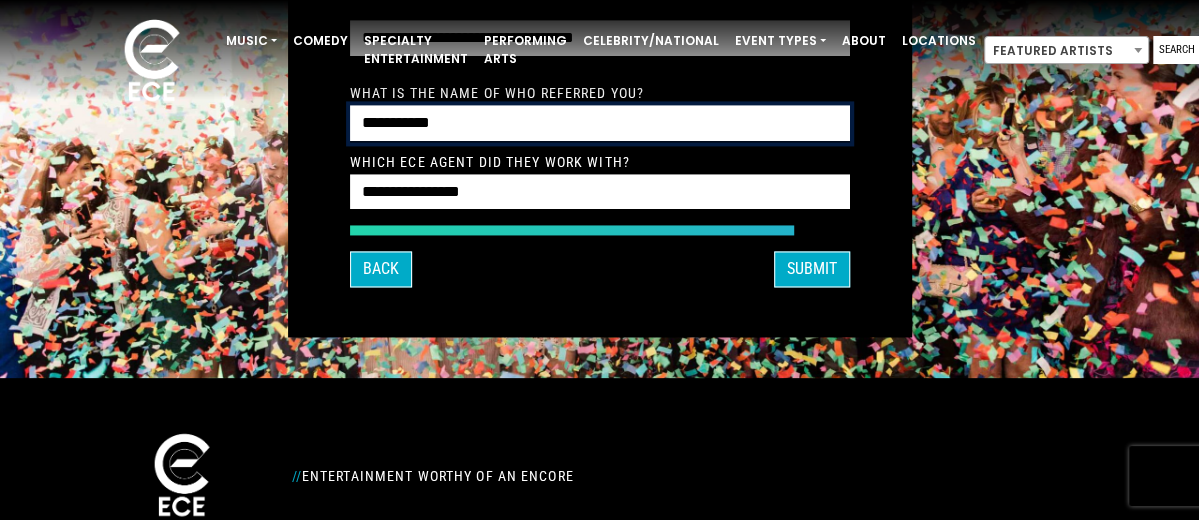 click on "**********" at bounding box center [600, 123] 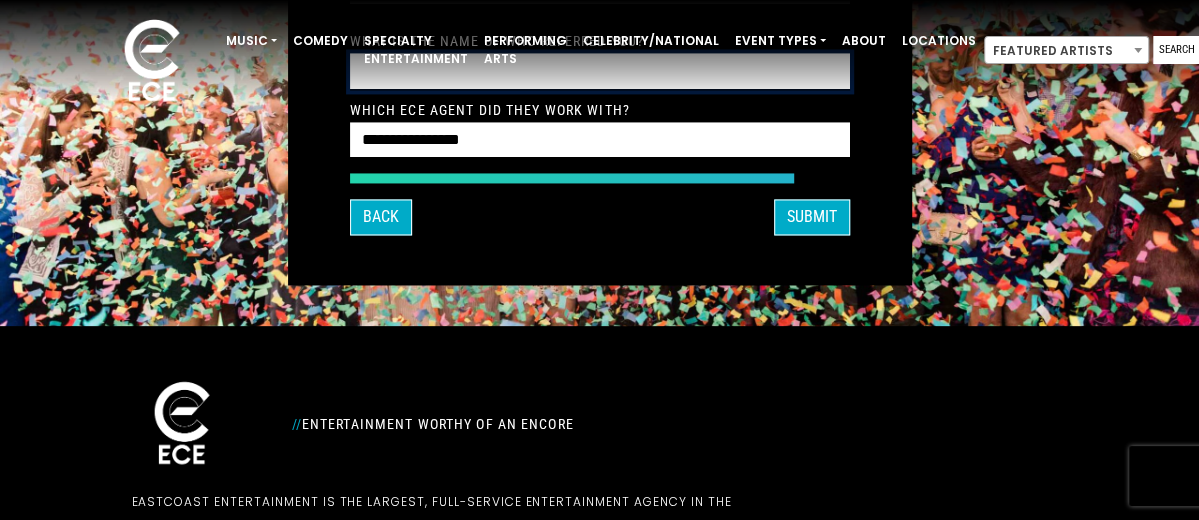 scroll, scrollTop: 186, scrollLeft: 0, axis: vertical 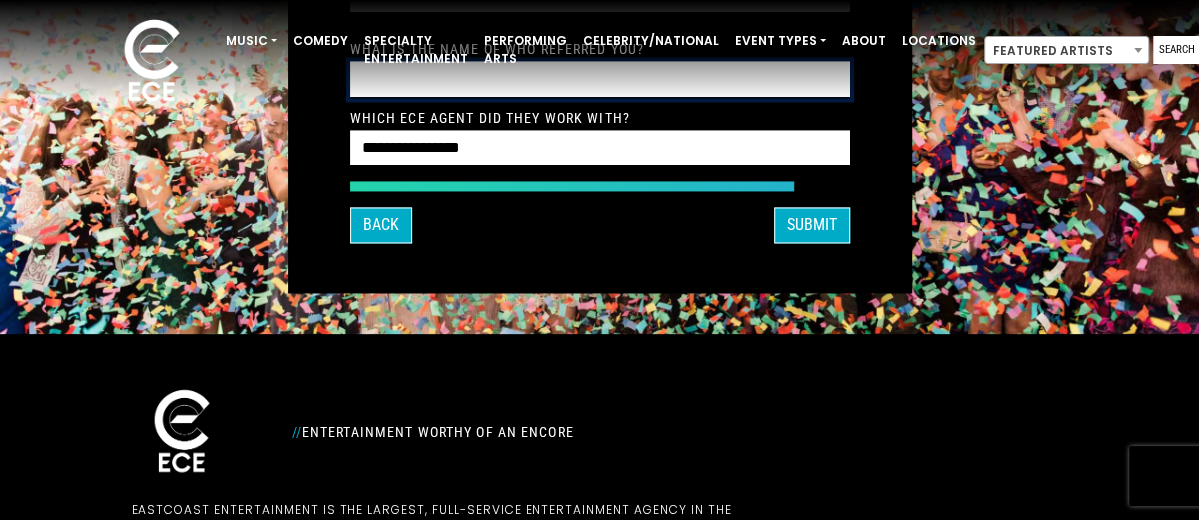 type 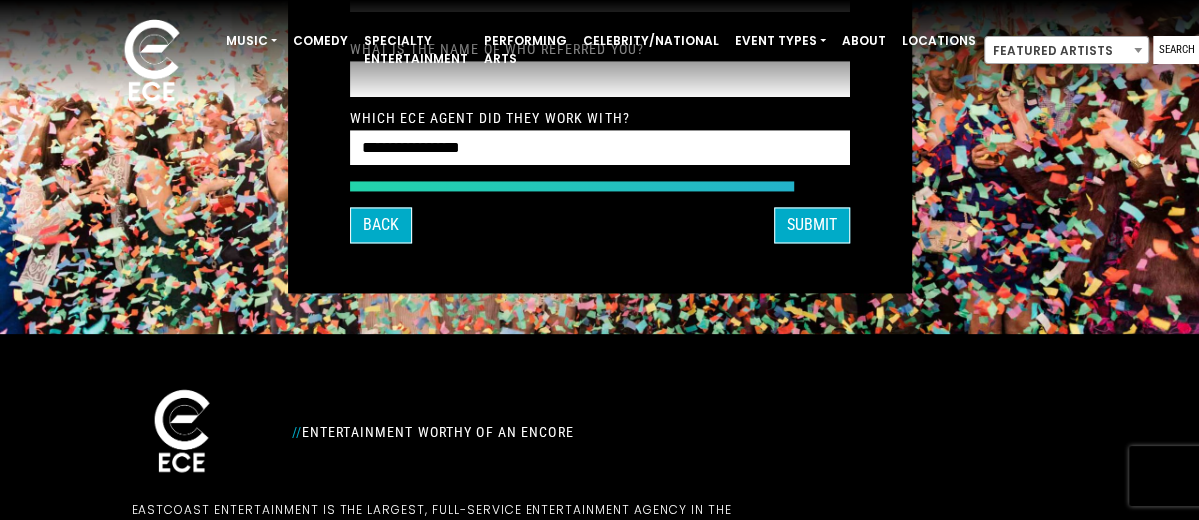 click on "What's your first and last name?
Thanks  [PERSON], ! What's your email and the best number to reach you at?
Great! Now tell us a little about your event.
What kind of event is it?
Let's get some names for the wedding:
Which artists so far have caught your eye?
*" at bounding box center [600, 73] 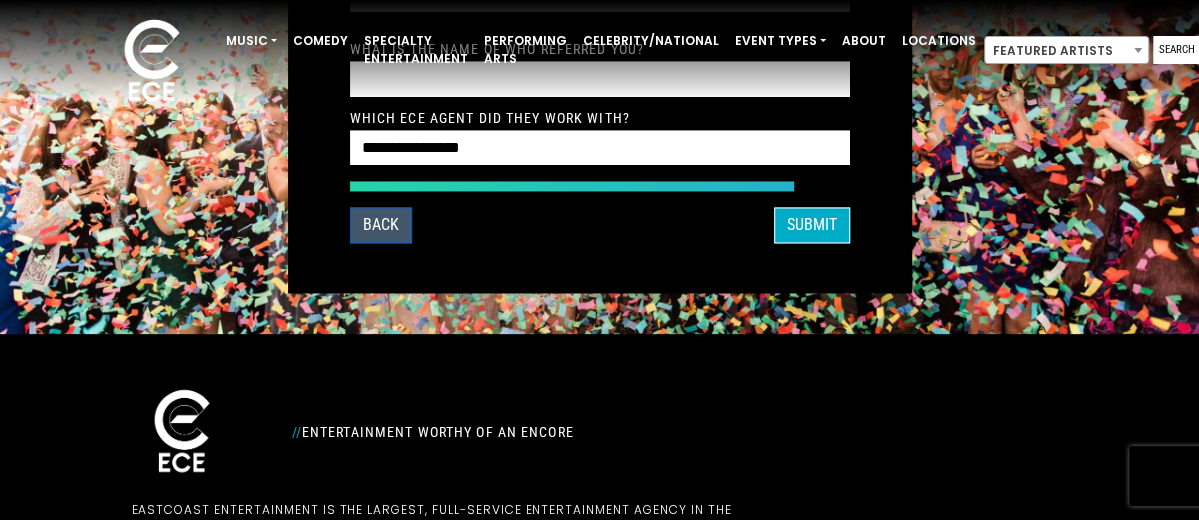 click on "Back" at bounding box center [381, 226] 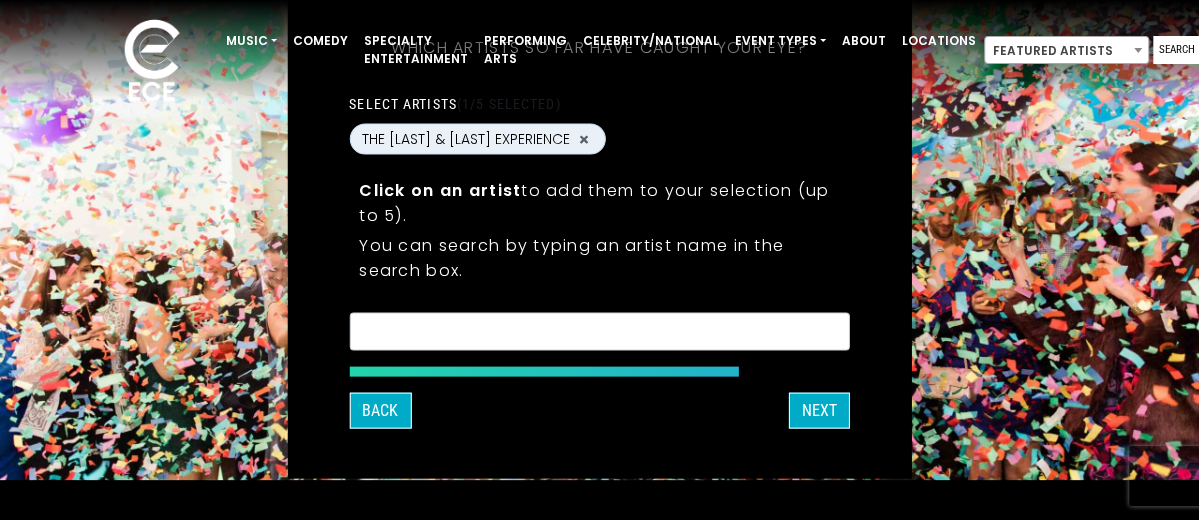 scroll, scrollTop: 38, scrollLeft: 0, axis: vertical 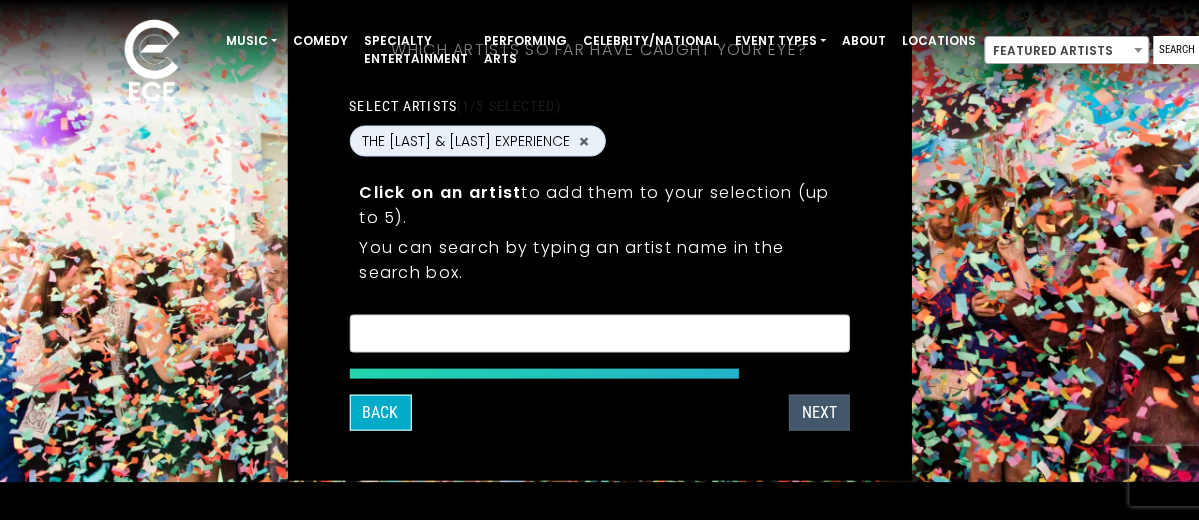 click on "NEXT" at bounding box center [819, 413] 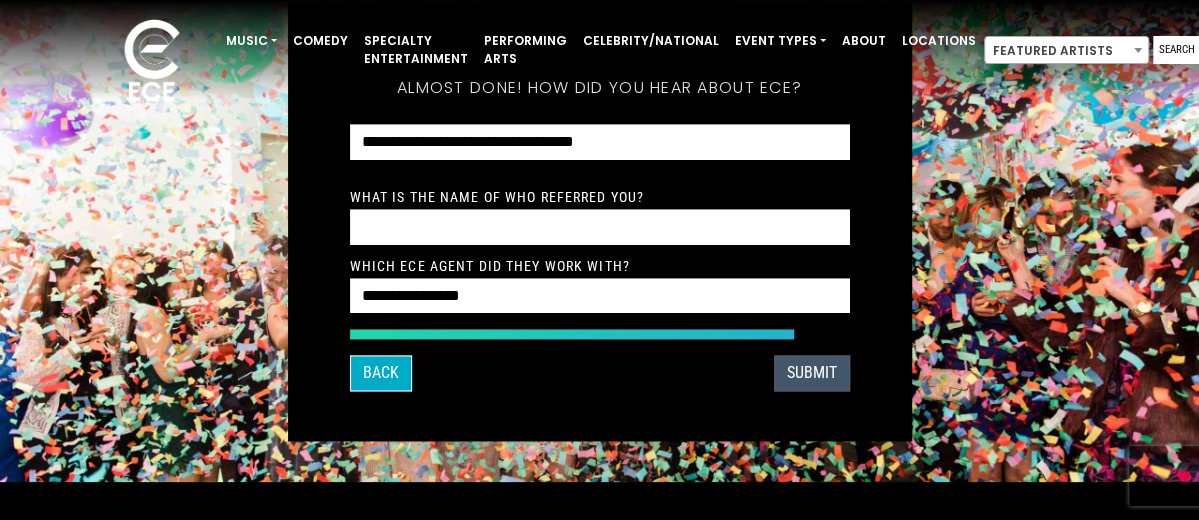 scroll, scrollTop: 76, scrollLeft: 0, axis: vertical 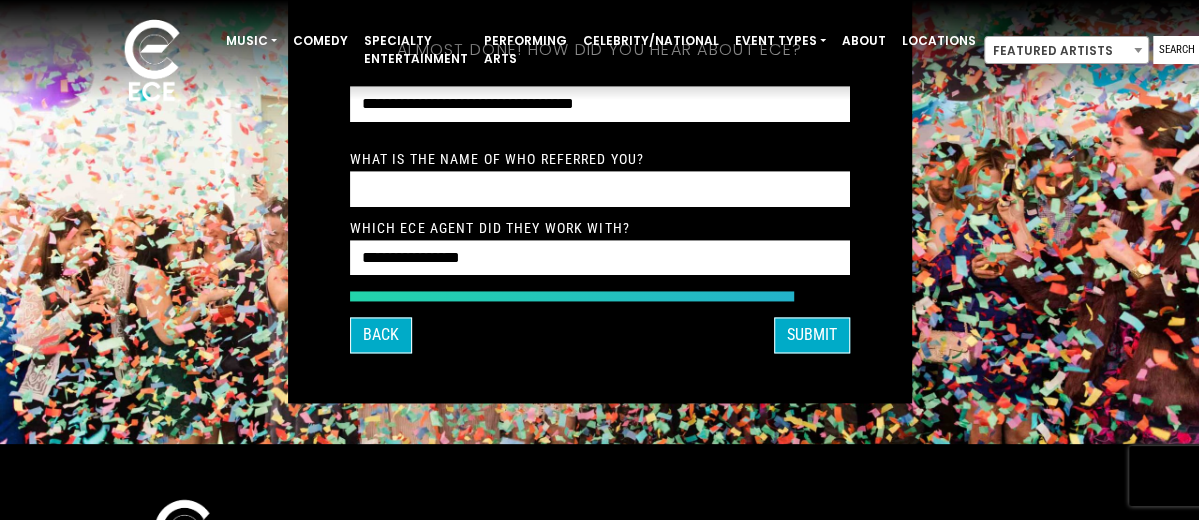 click on "**********" at bounding box center (599, 50) 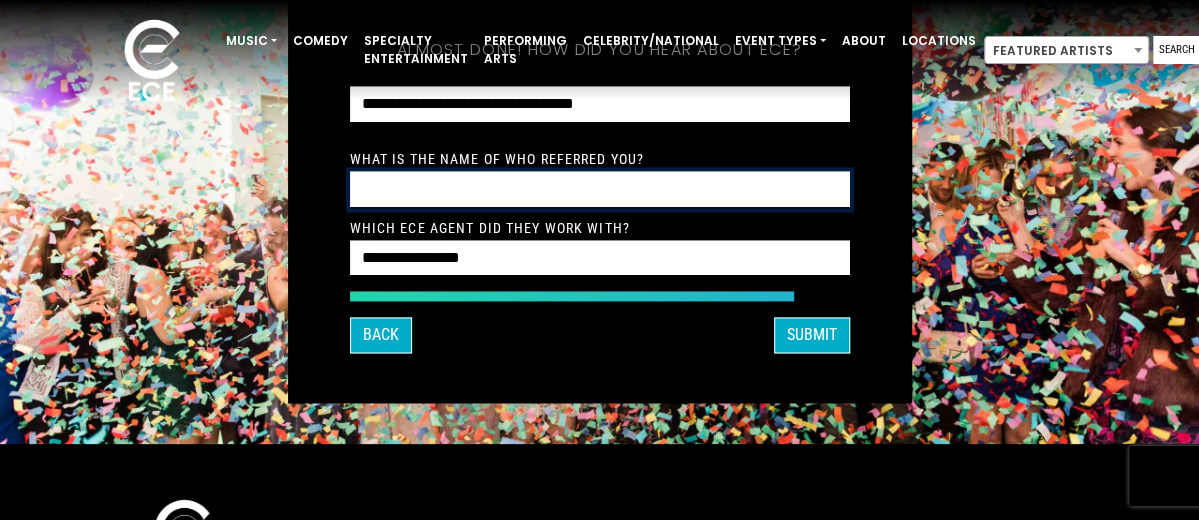 click at bounding box center [600, 189] 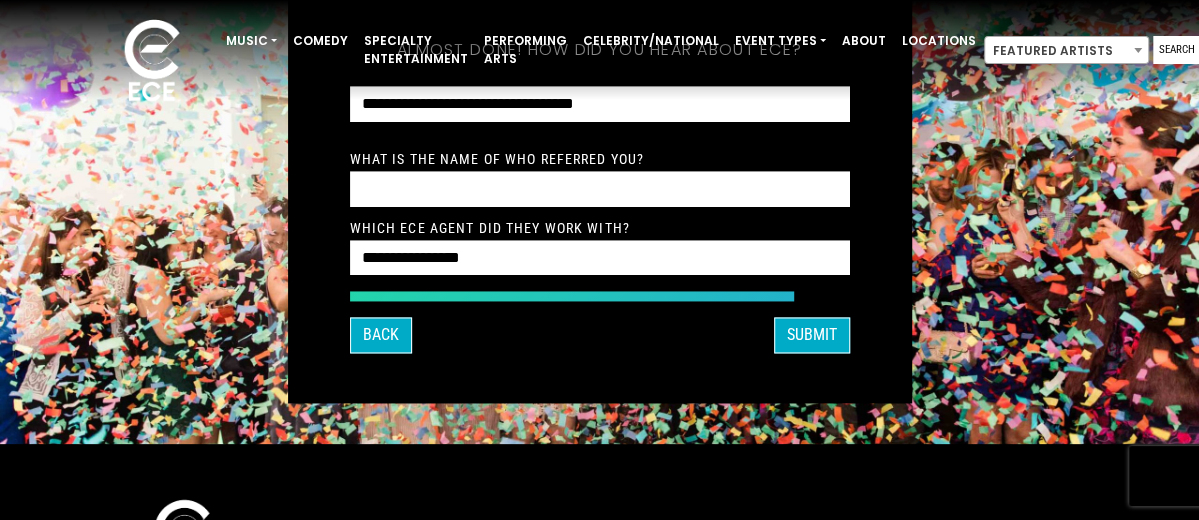 click on "**********" at bounding box center (599, 50) 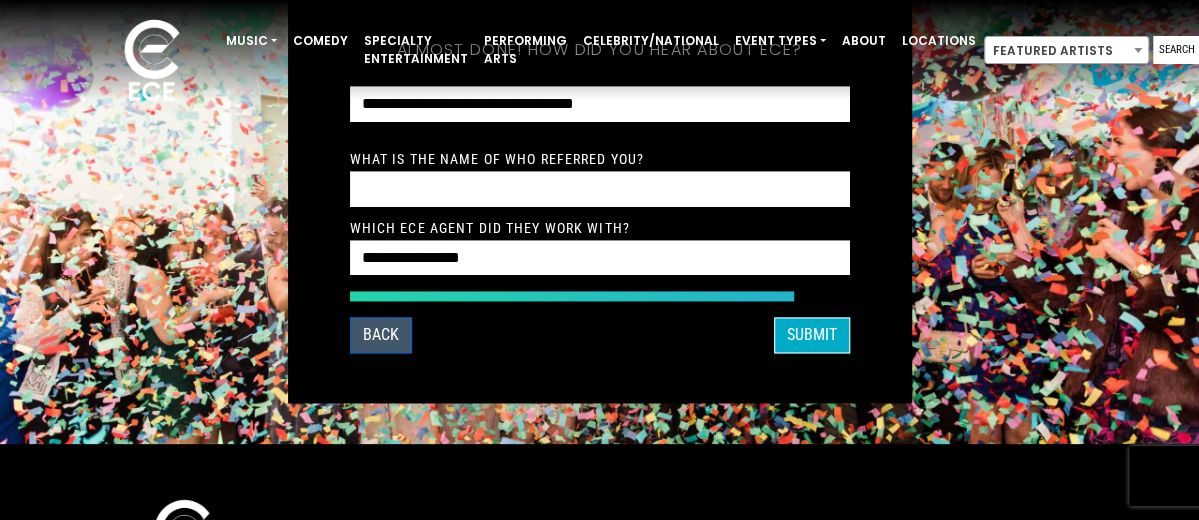 click on "Back" at bounding box center (381, 336) 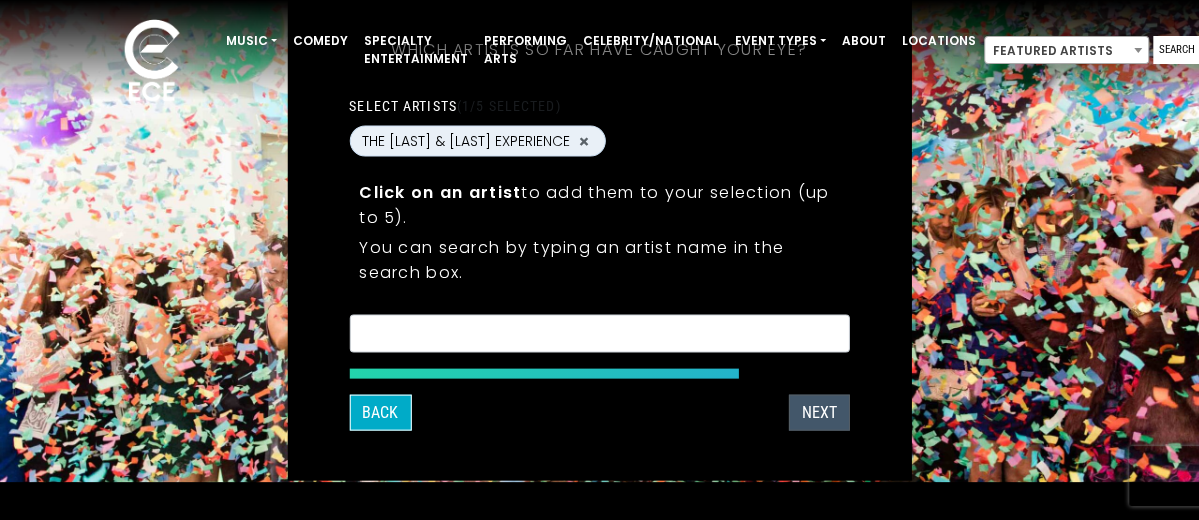 click on "NEXT" at bounding box center (819, 413) 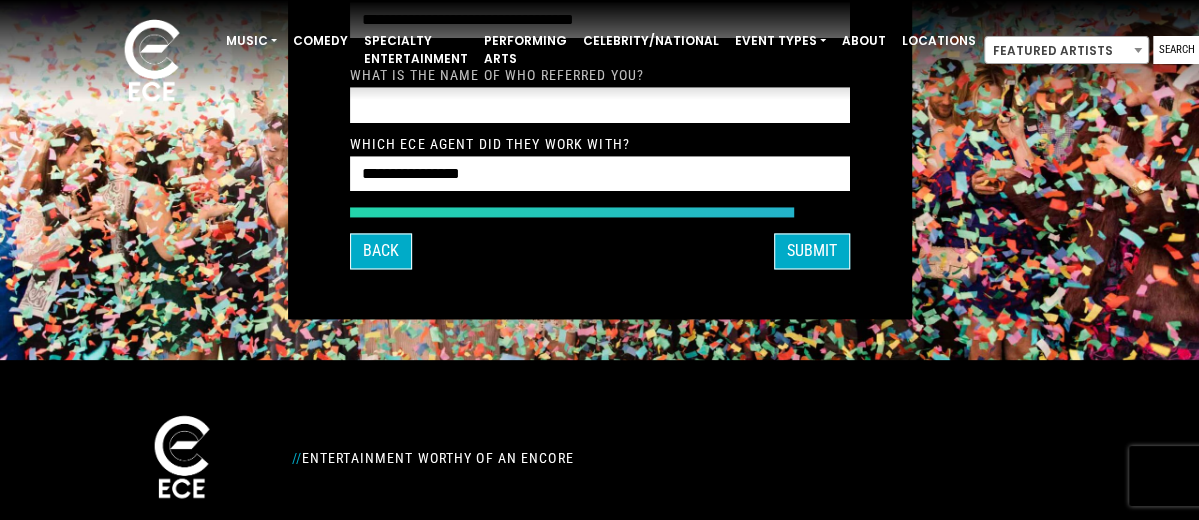 scroll, scrollTop: 0, scrollLeft: 0, axis: both 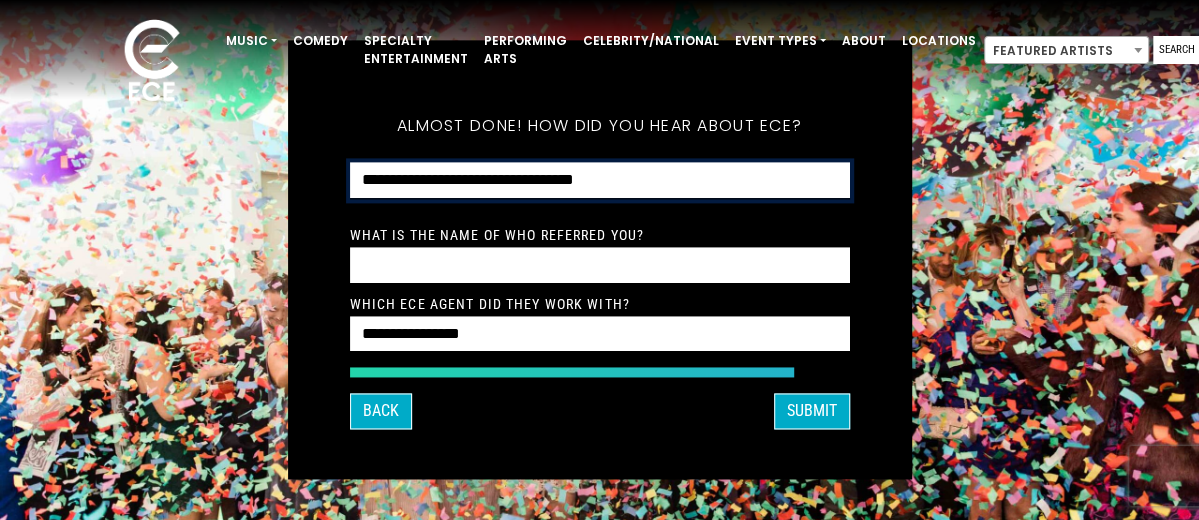 click on "**********" at bounding box center (600, 180) 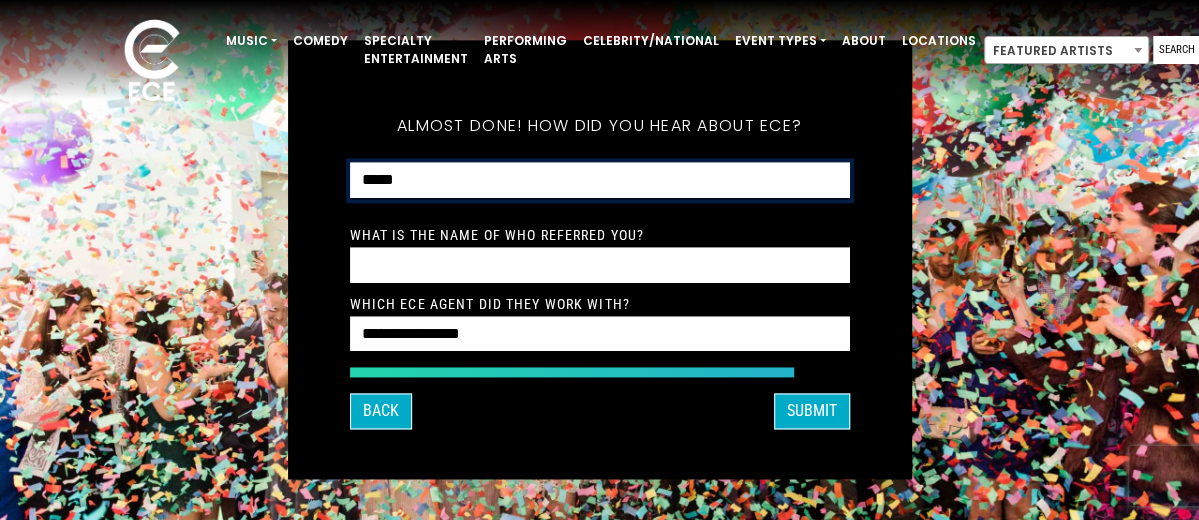 click on "**********" at bounding box center (600, 180) 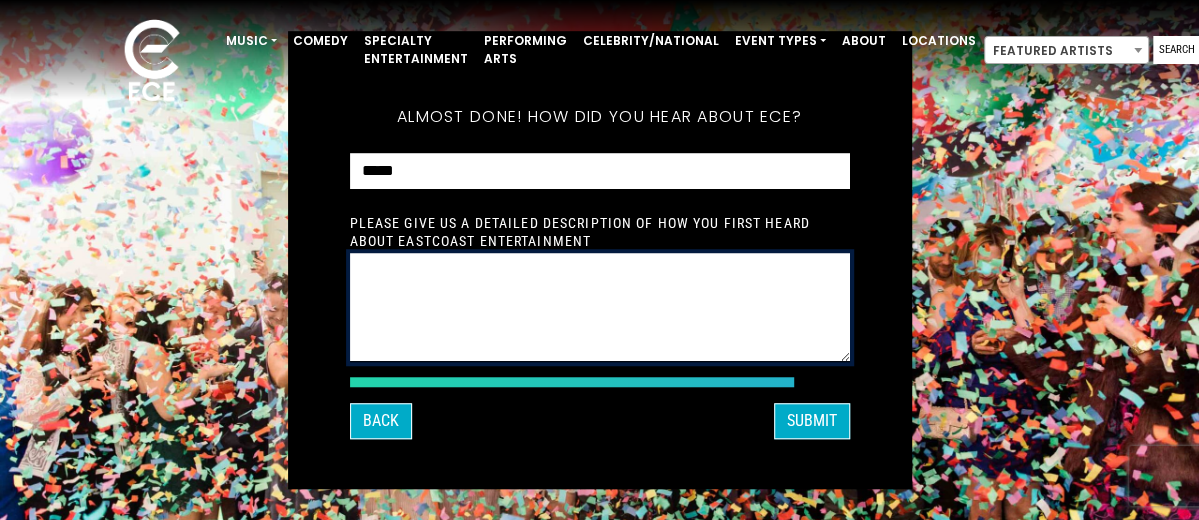click at bounding box center [600, 307] 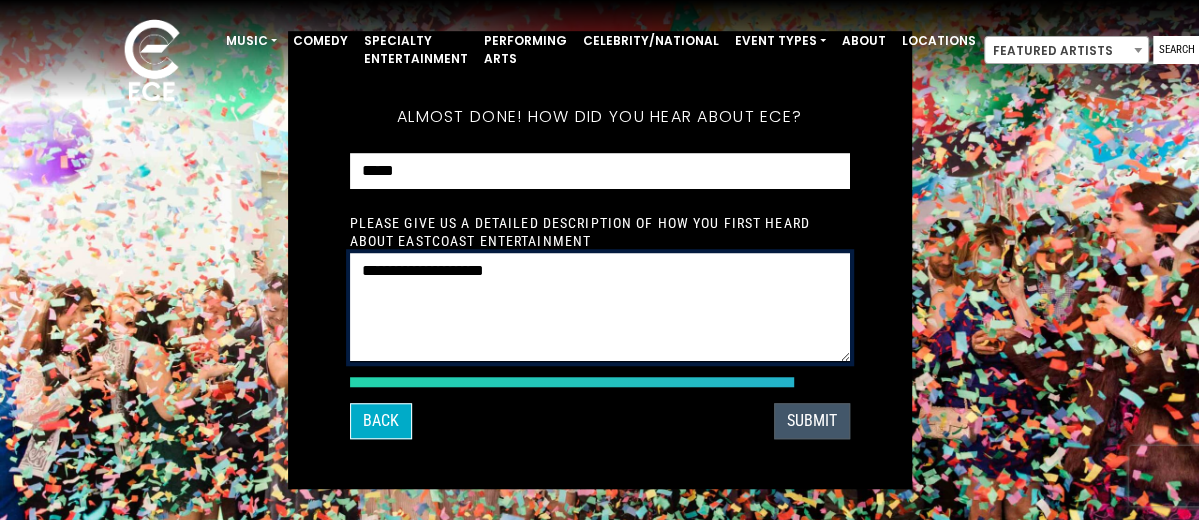 type on "**********" 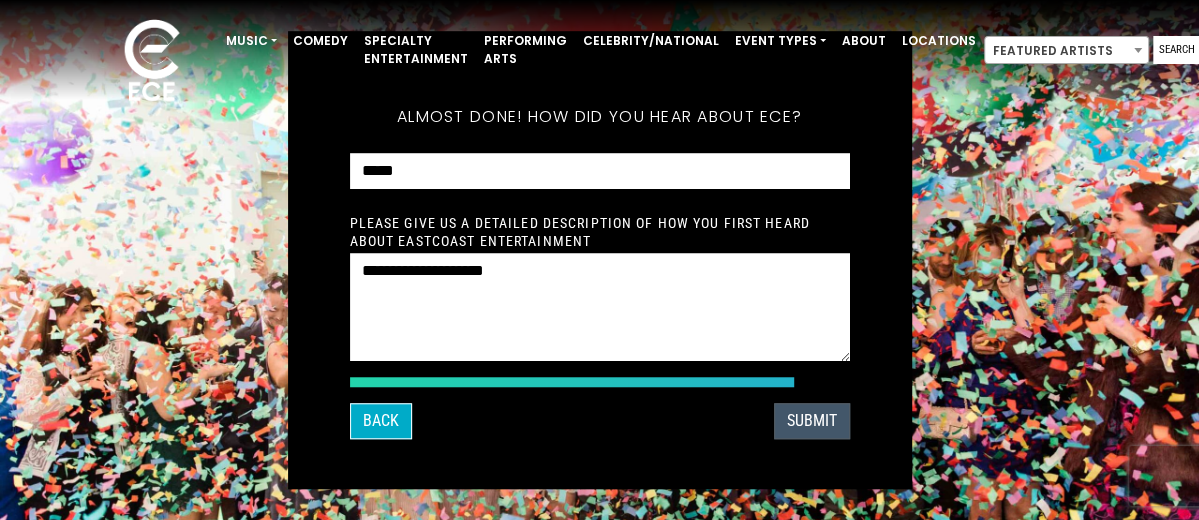 click on "SUBMIT" at bounding box center [812, 421] 